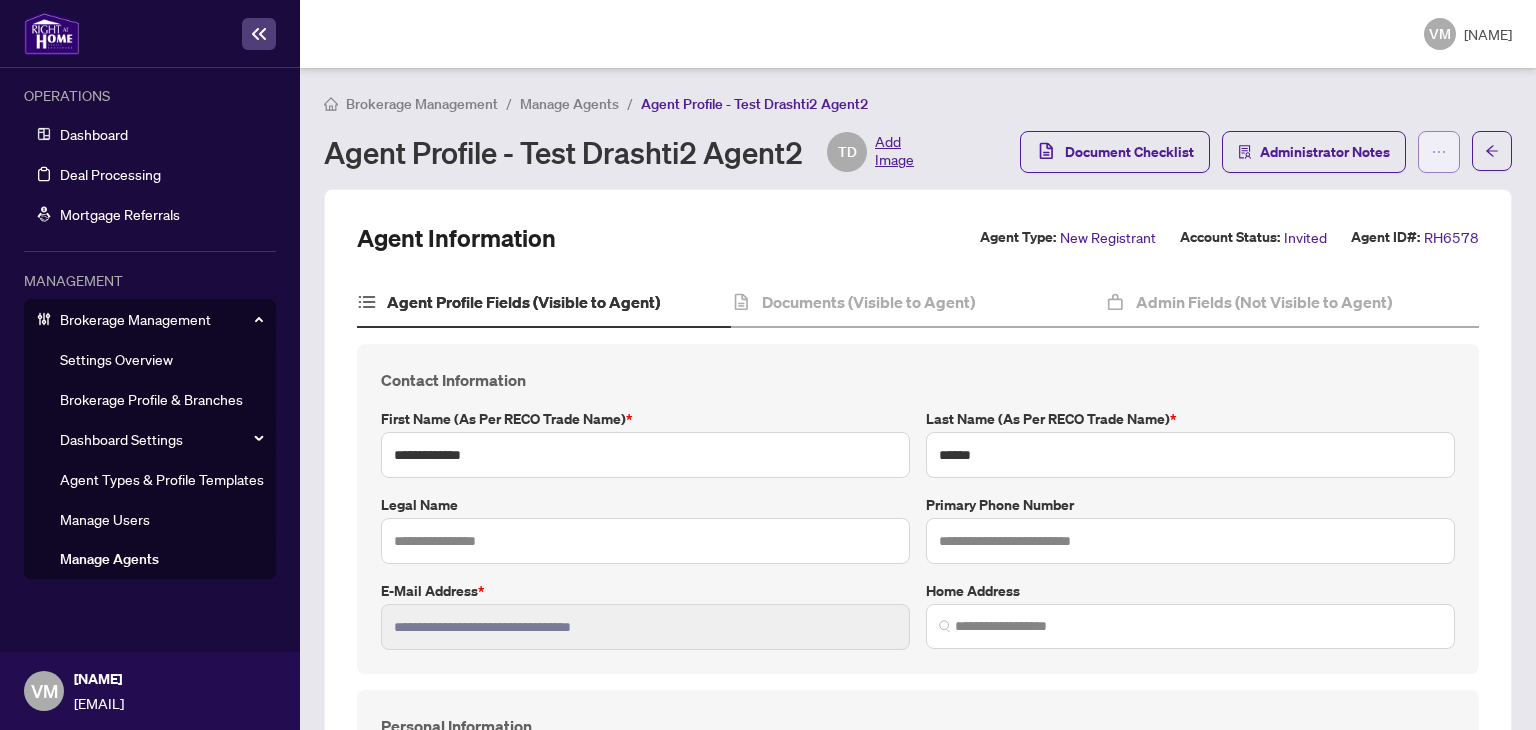 scroll, scrollTop: 0, scrollLeft: 0, axis: both 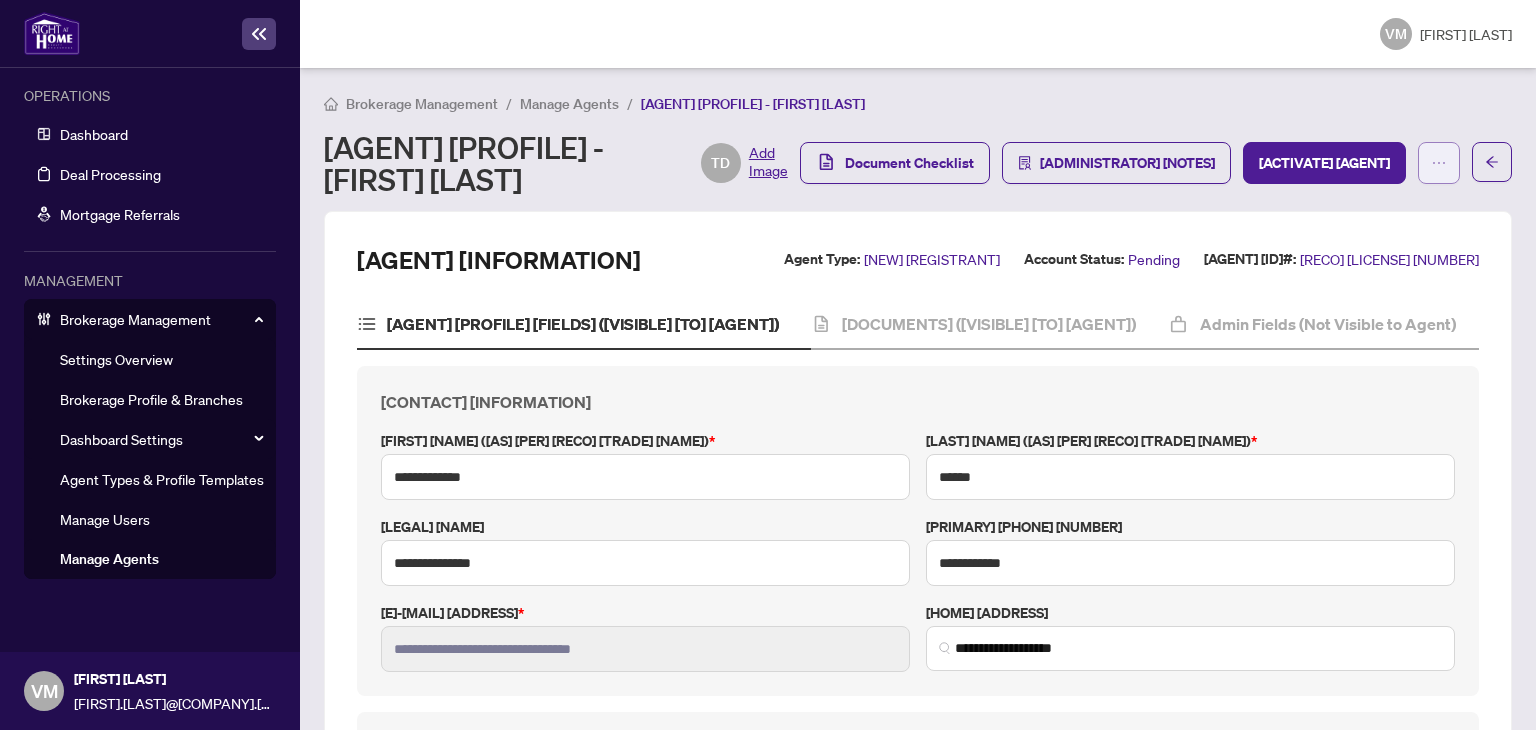 click at bounding box center (1439, 163) 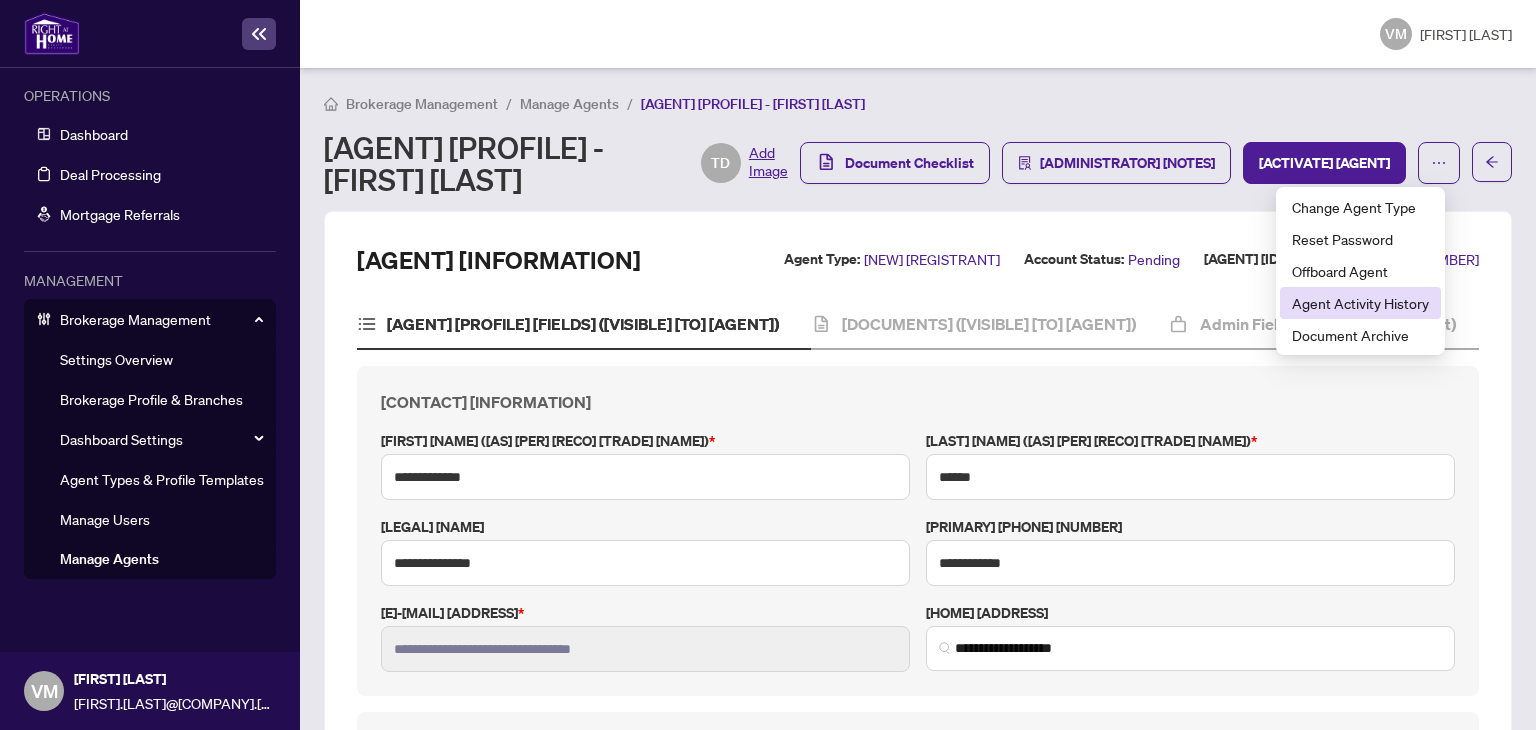 click on "Agent Activity History" at bounding box center (1360, 303) 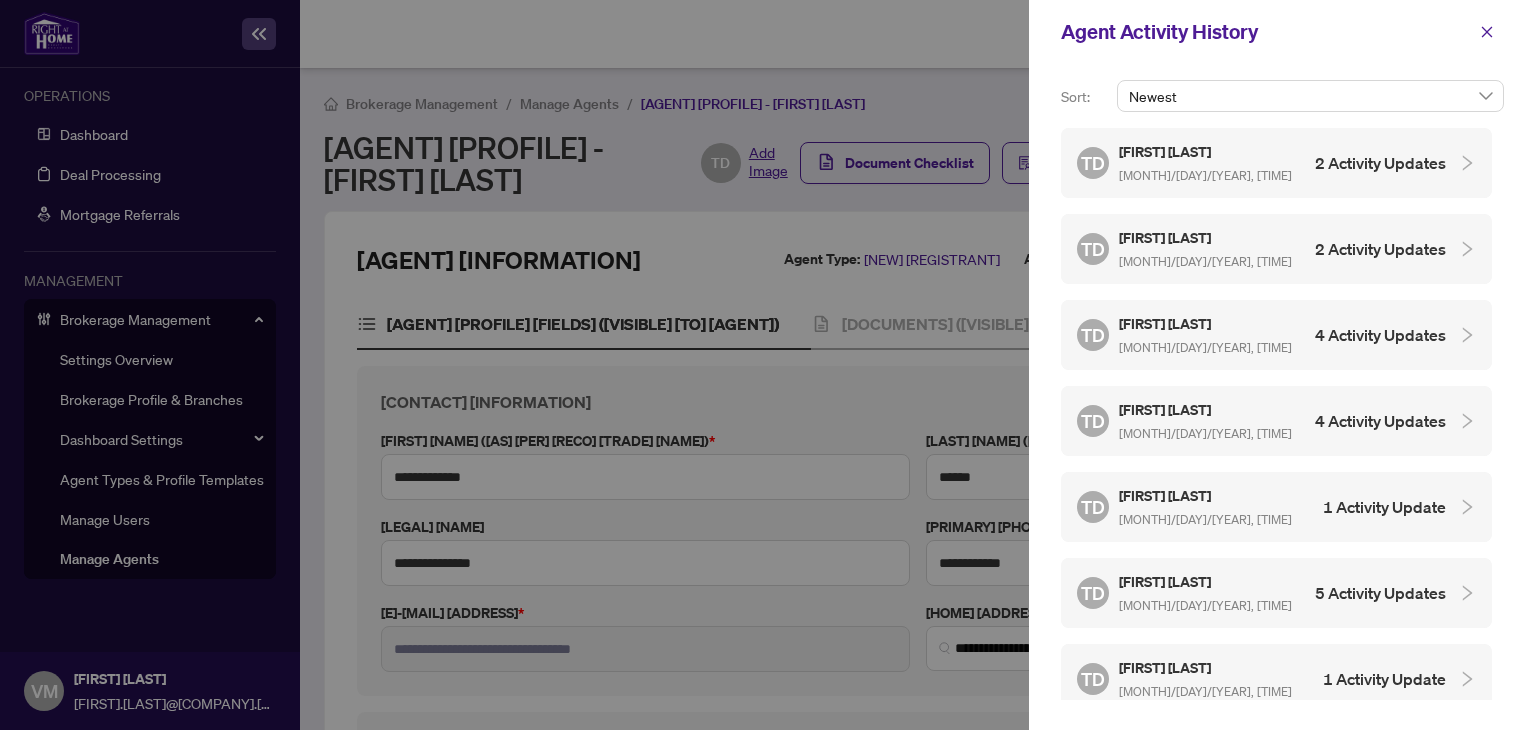 click on "2 Activity Updates" at bounding box center [1380, 163] 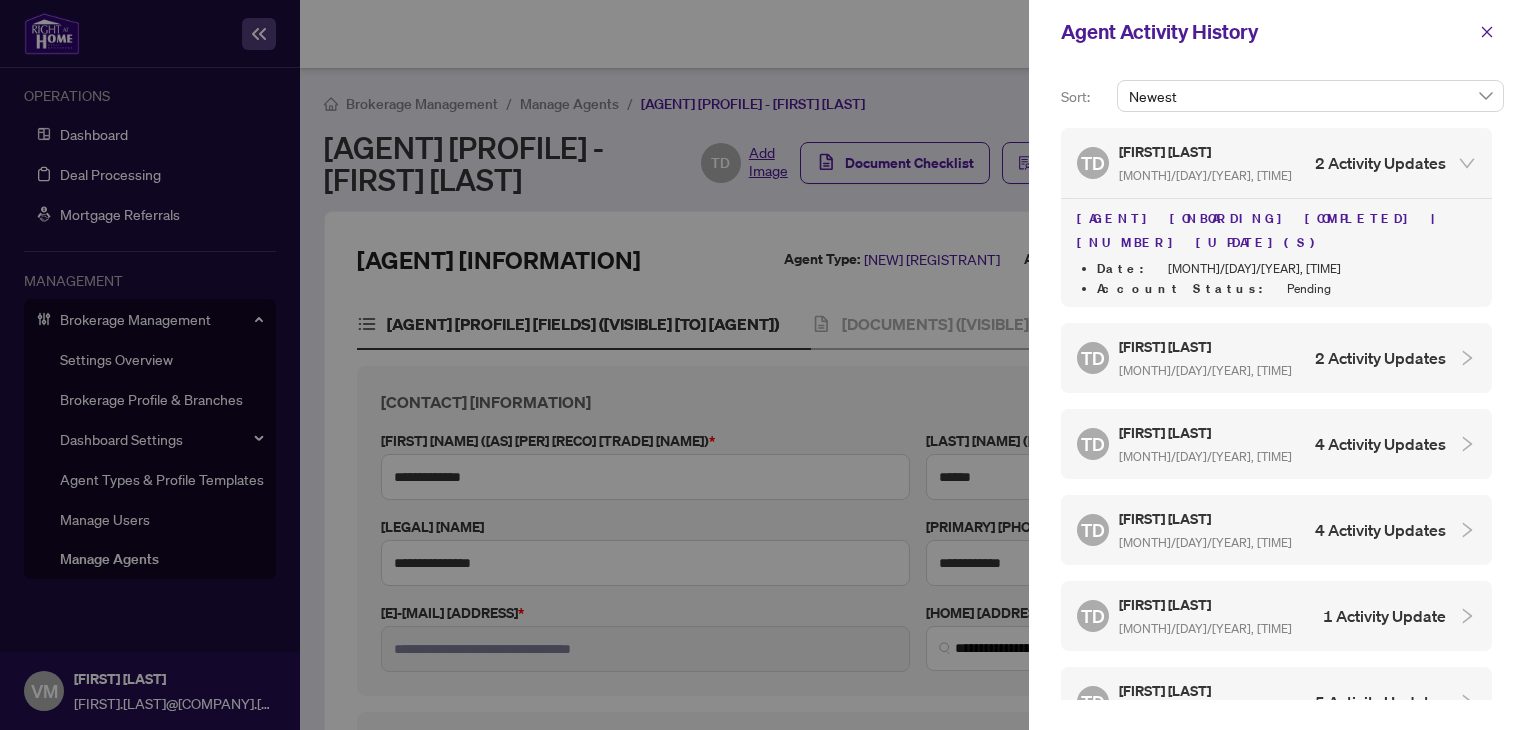click on "TD Test Drashti2 Agent2   Jul/02/2025, 04:13pm 2 Activity Updates" at bounding box center [1261, 358] 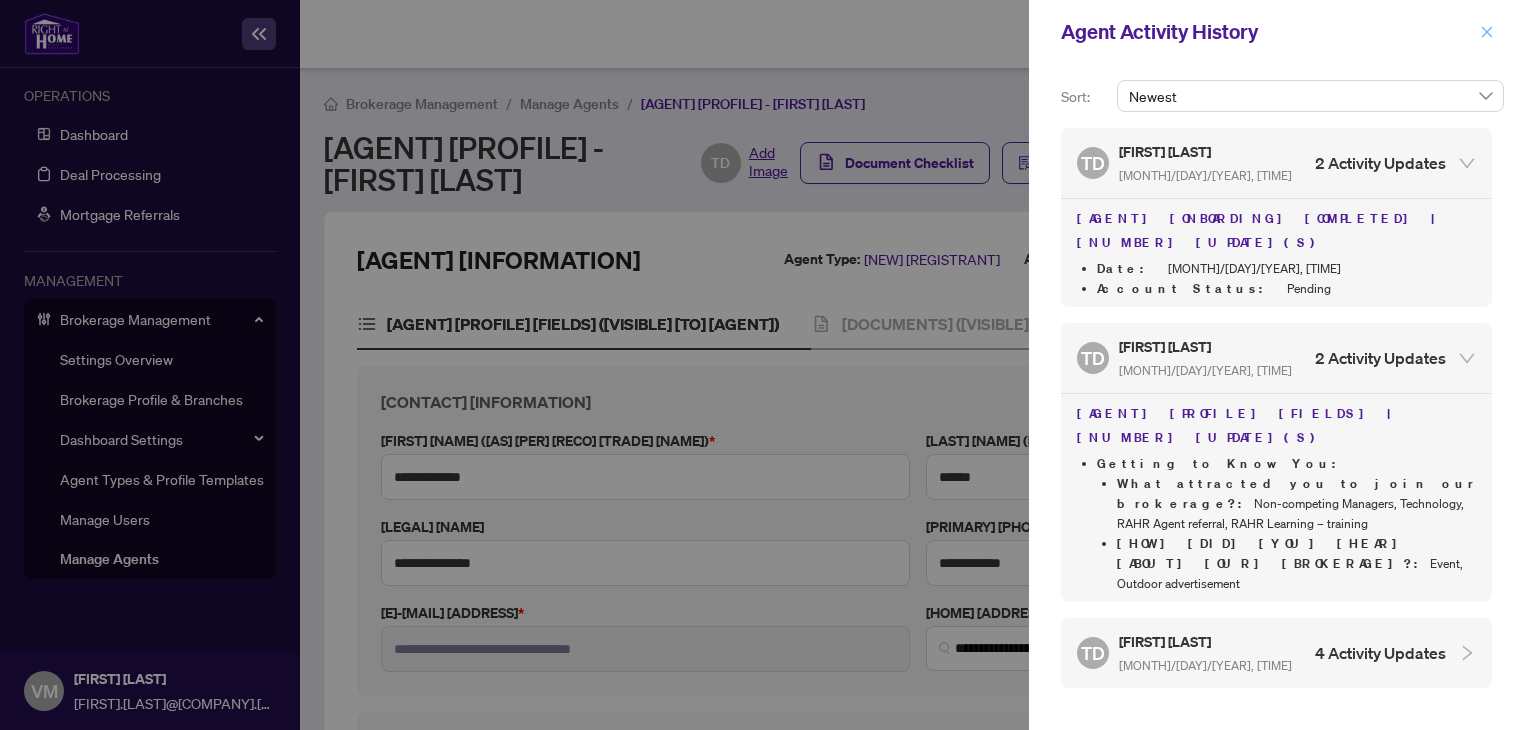 click at bounding box center (1487, 32) 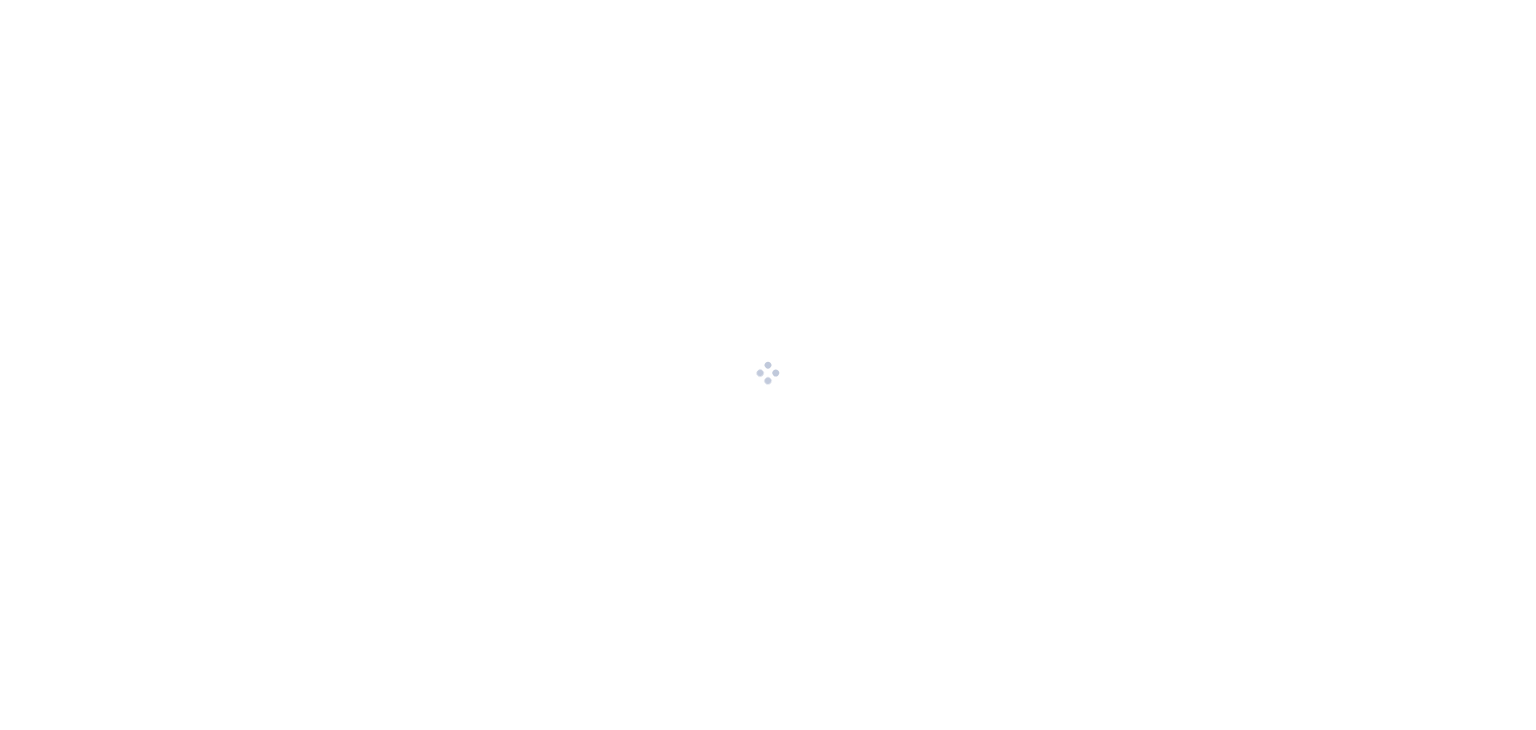 scroll, scrollTop: 0, scrollLeft: 0, axis: both 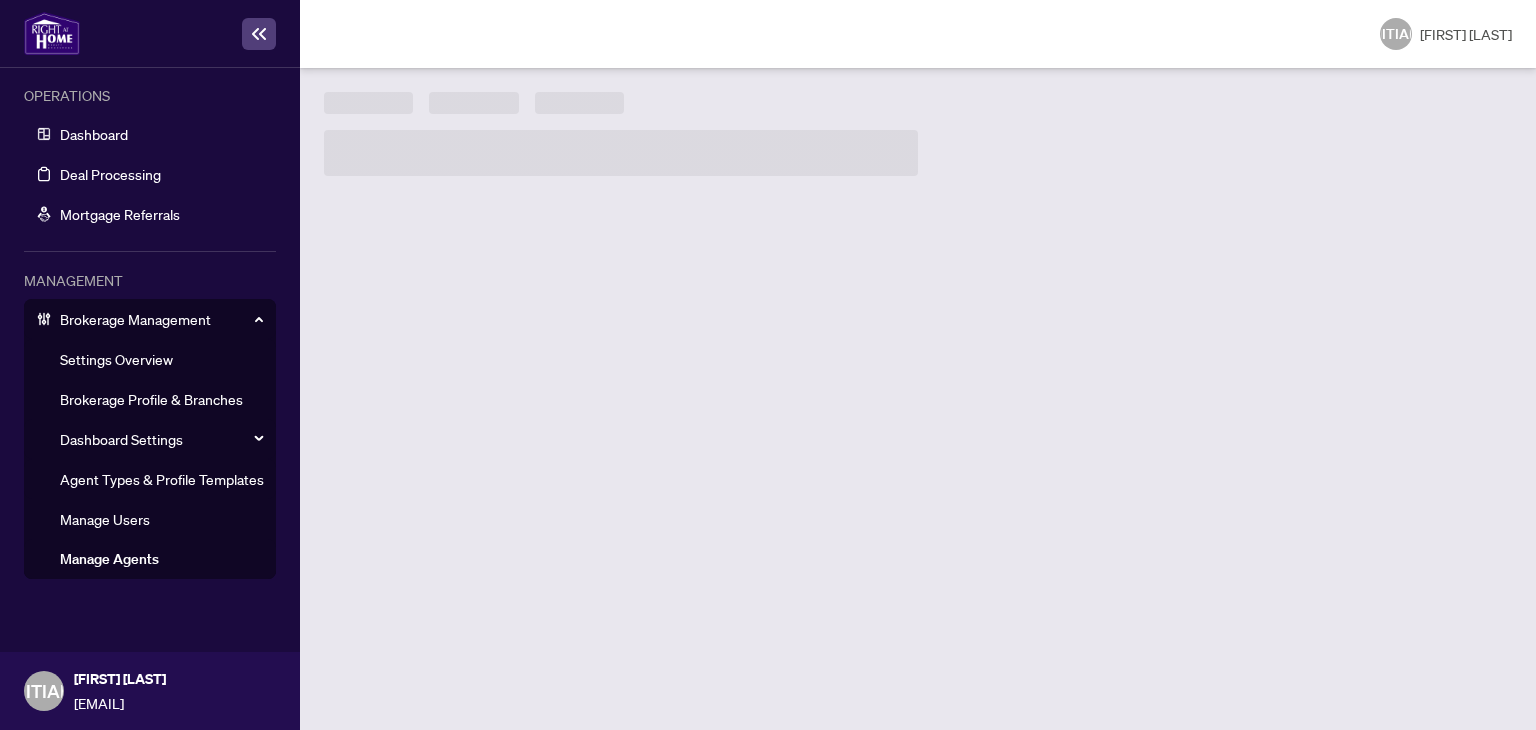 click on "Agent Types & Profile Templates" at bounding box center (162, 479) 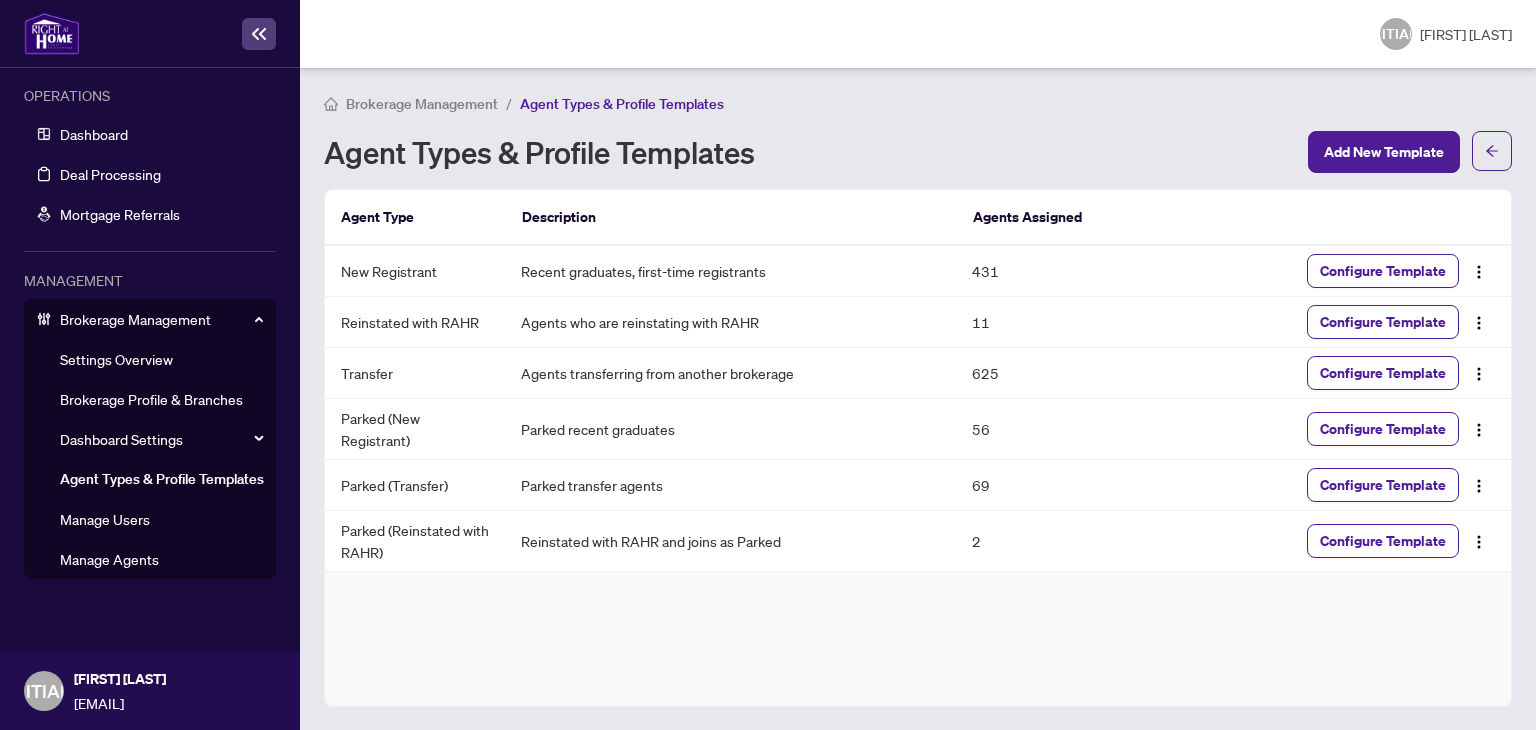click on "Manage Agents" at bounding box center (109, 559) 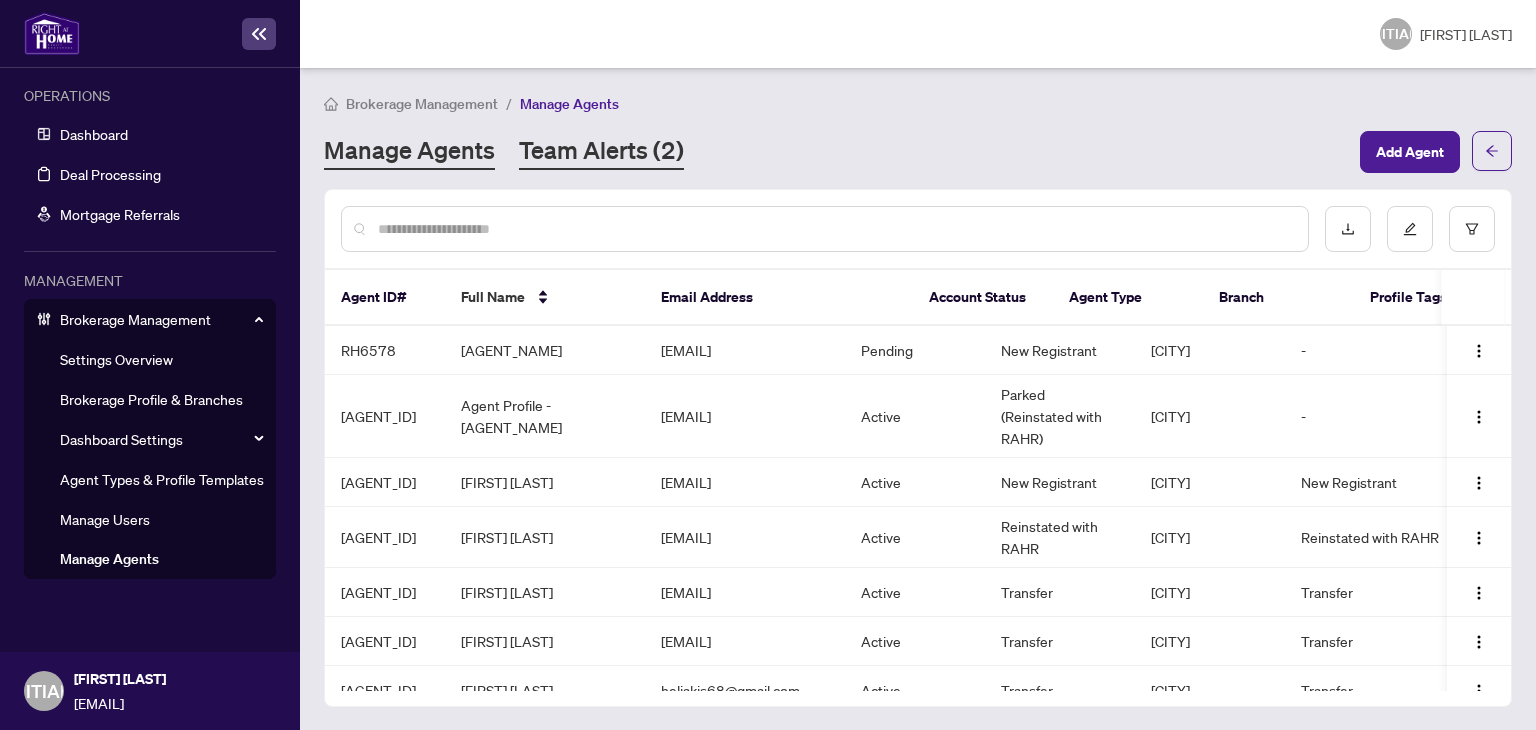 click on "Team Alerts ([NUMBER])" at bounding box center [601, 152] 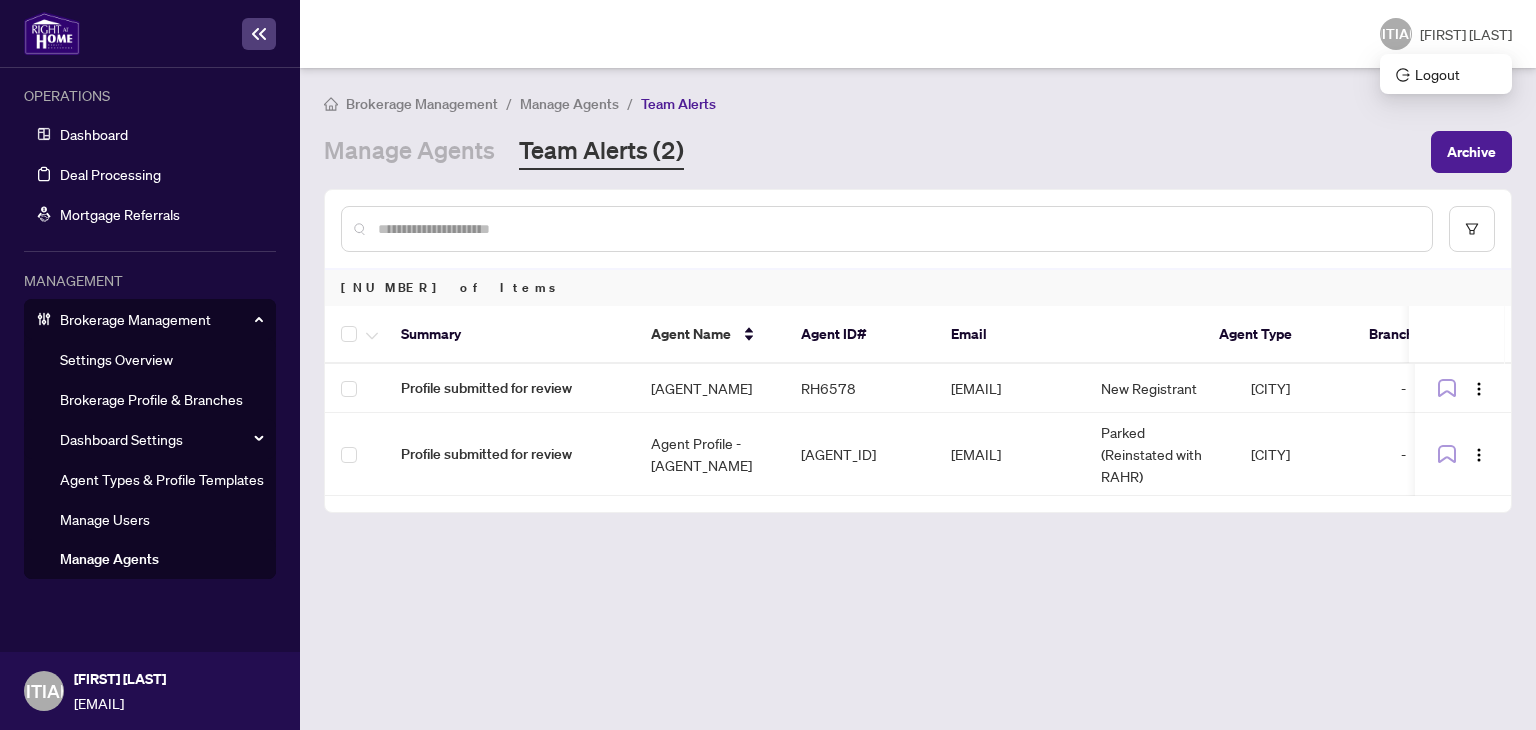 click on "[FIRST] [LAST]" at bounding box center [1466, 34] 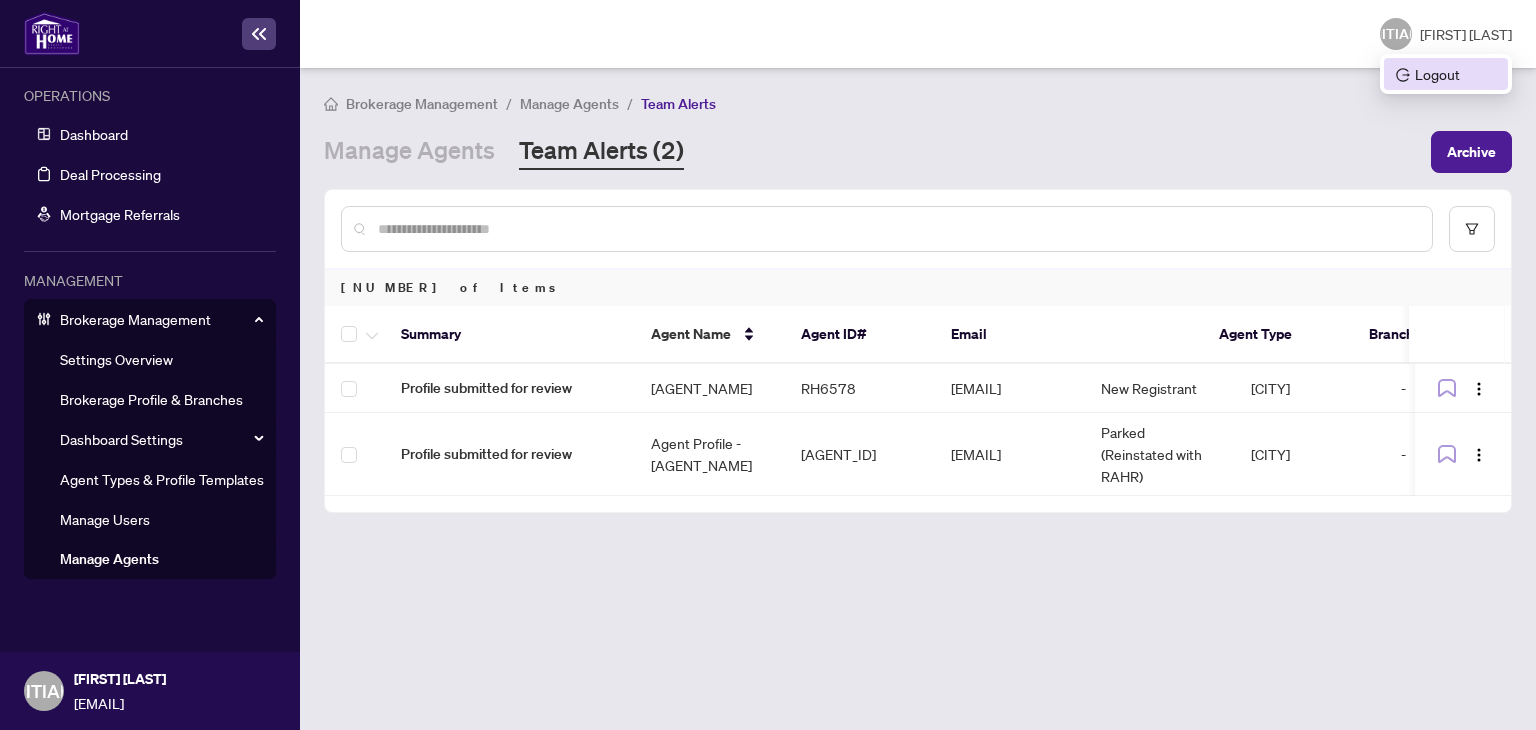click at bounding box center (1403, 75) 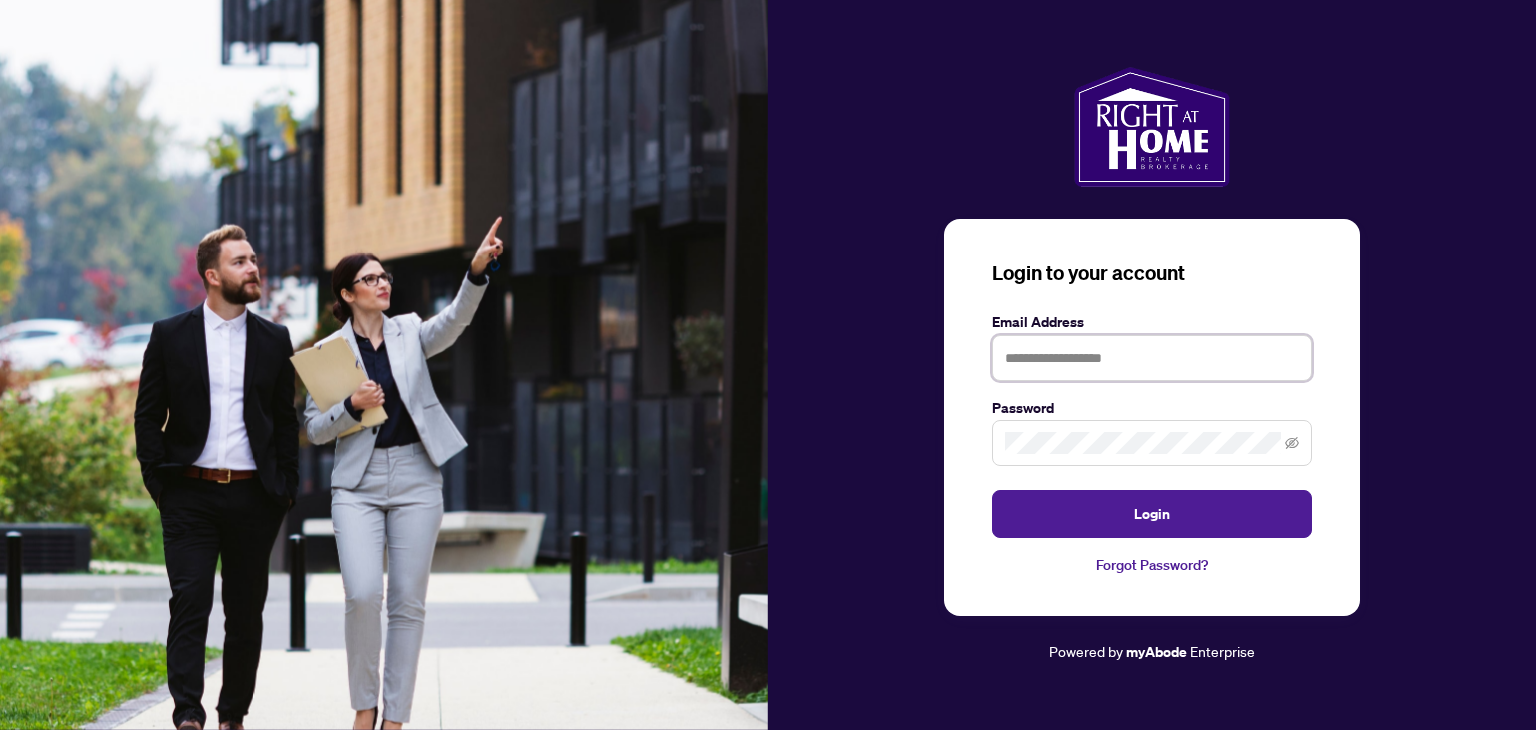 type on "**********" 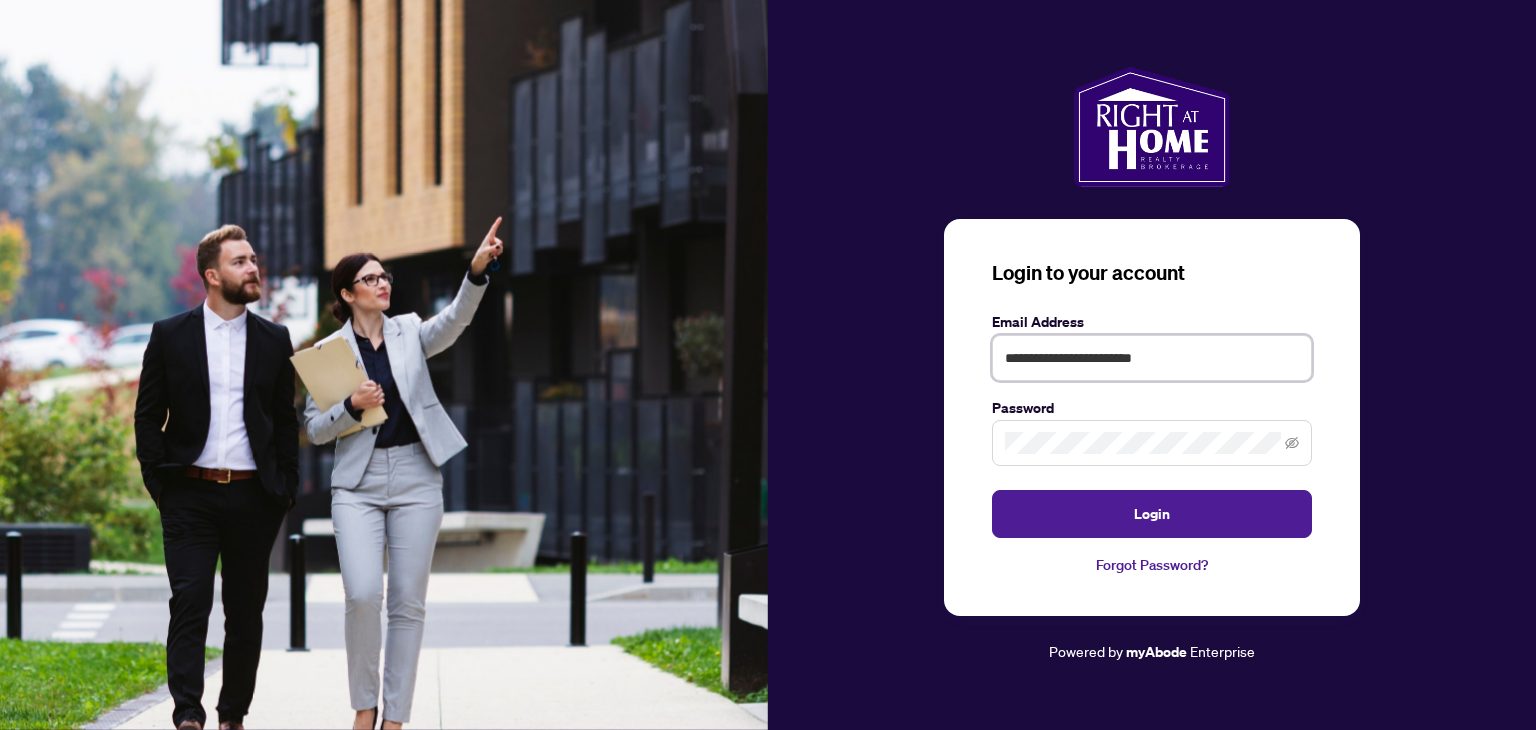 click on "**********" at bounding box center (1152, 358) 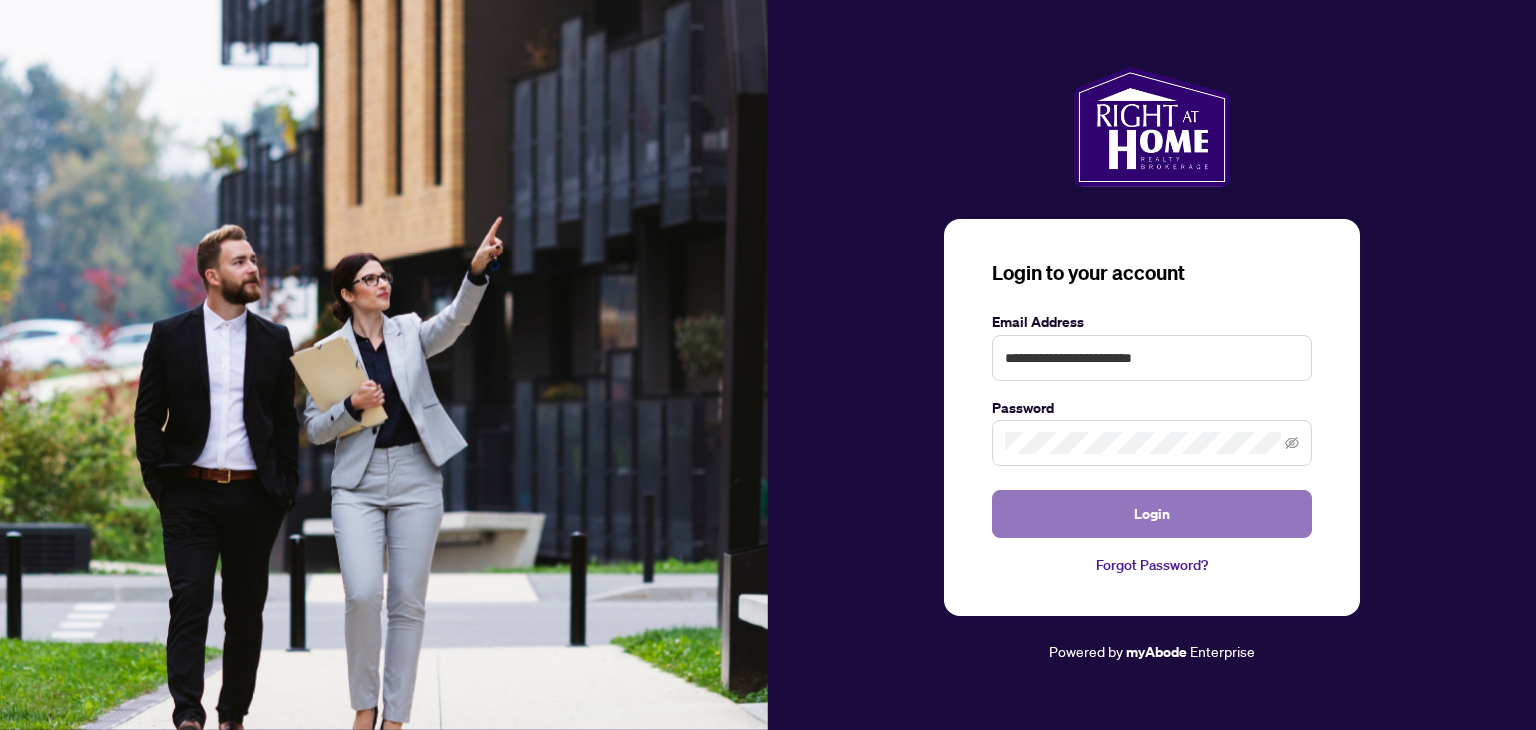 click on "Login" at bounding box center (1152, 514) 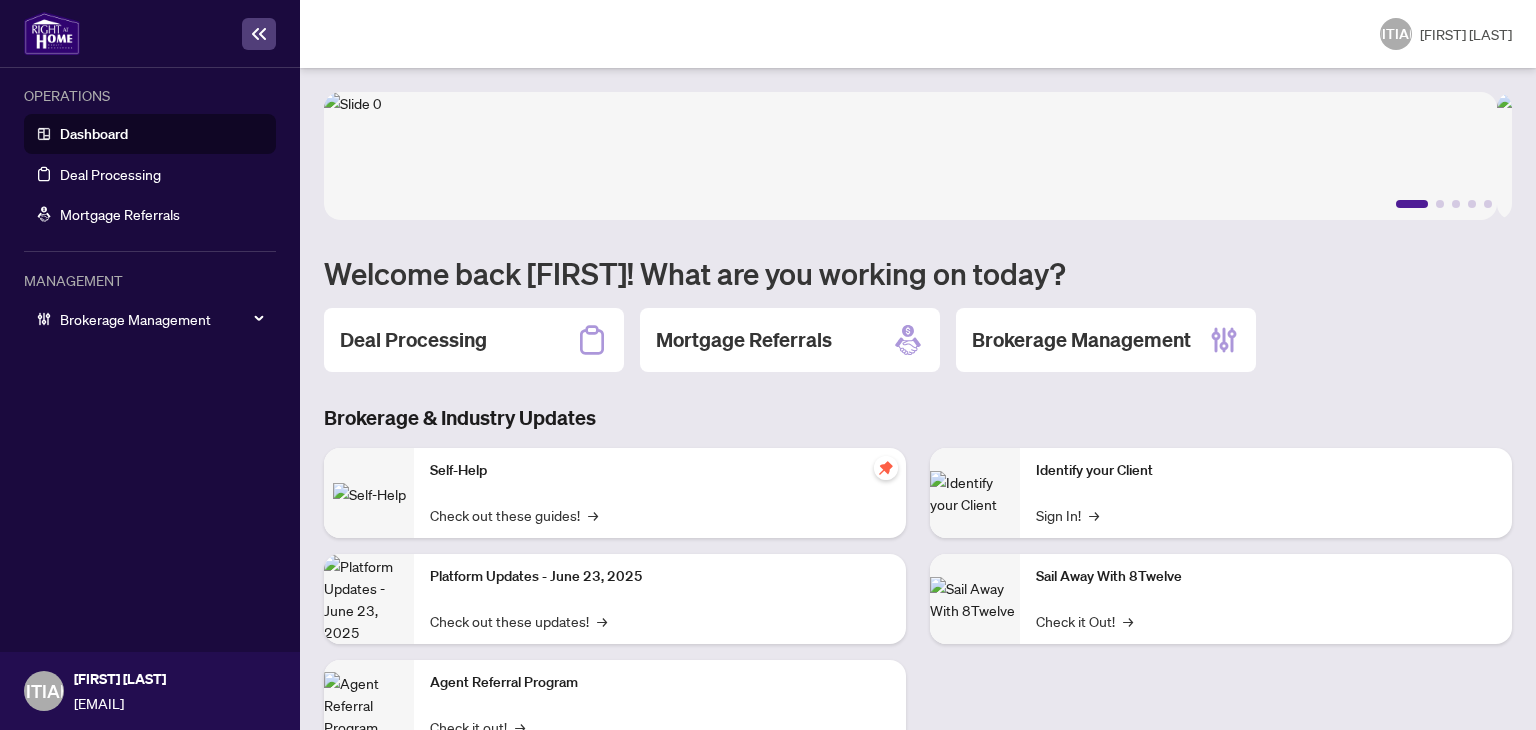 click on "OPERATIONS Dashboard Deal Processing Mortgage Referrals MANAGEMENT Brokerage Management" at bounding box center [150, 360] 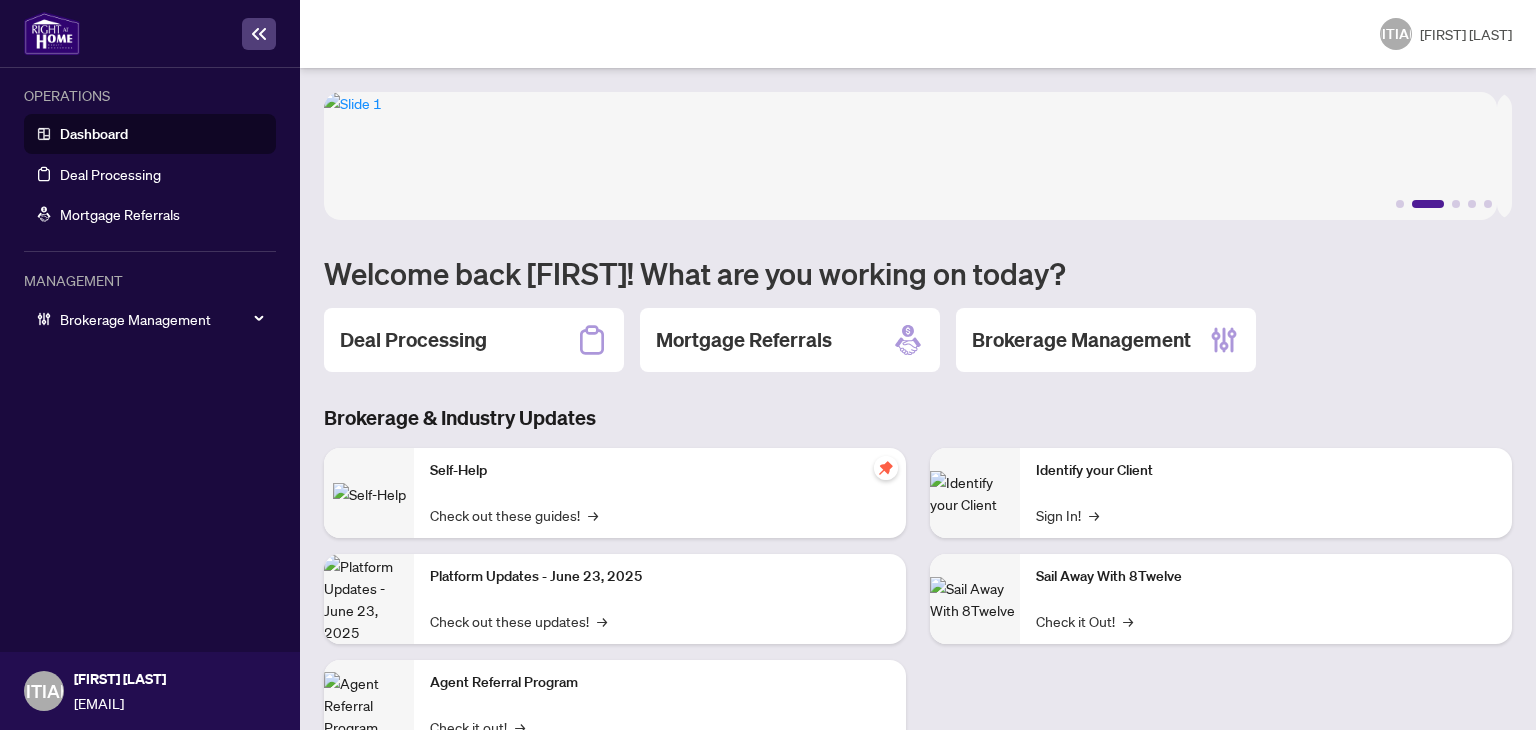 scroll, scrollTop: 178, scrollLeft: 0, axis: vertical 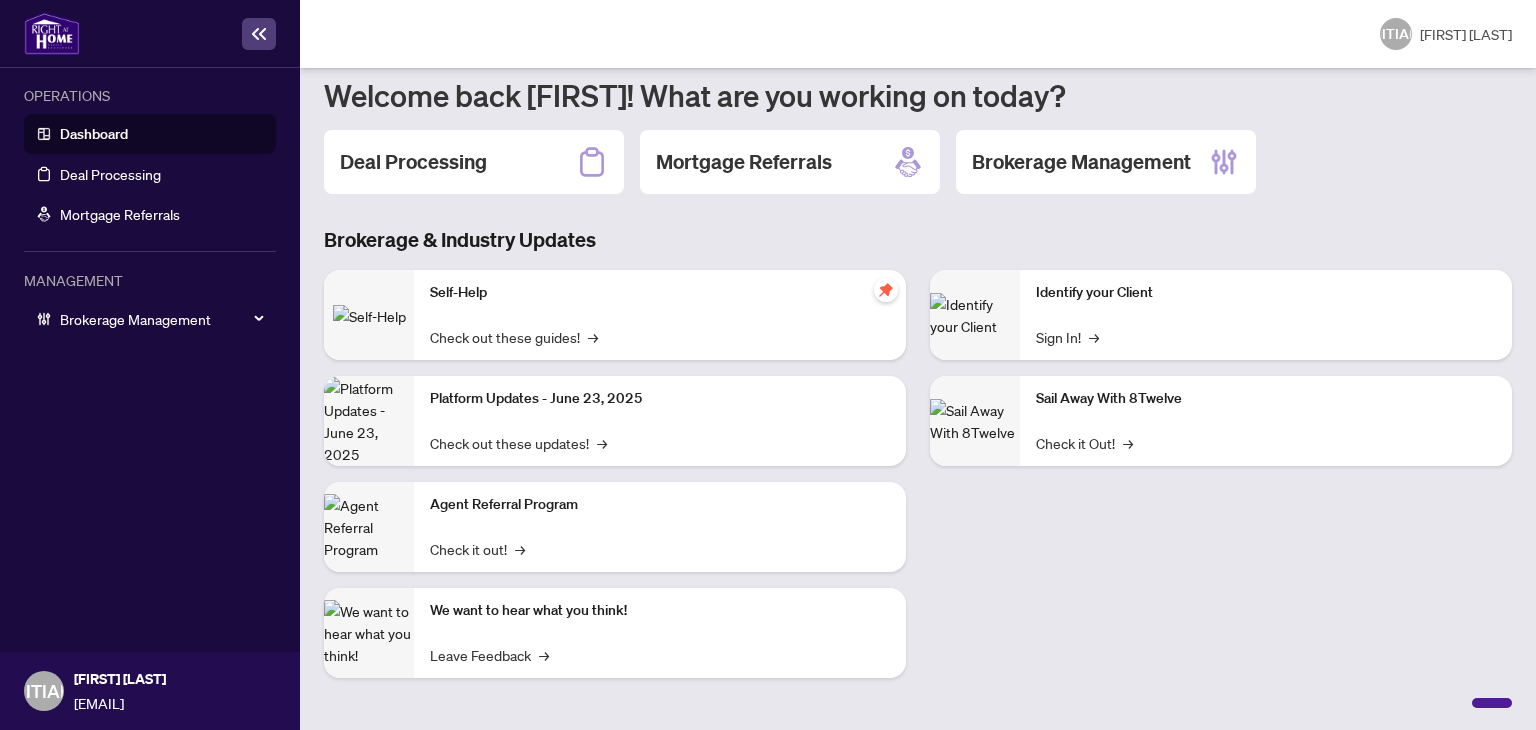 click at bounding box center [1492, 703] 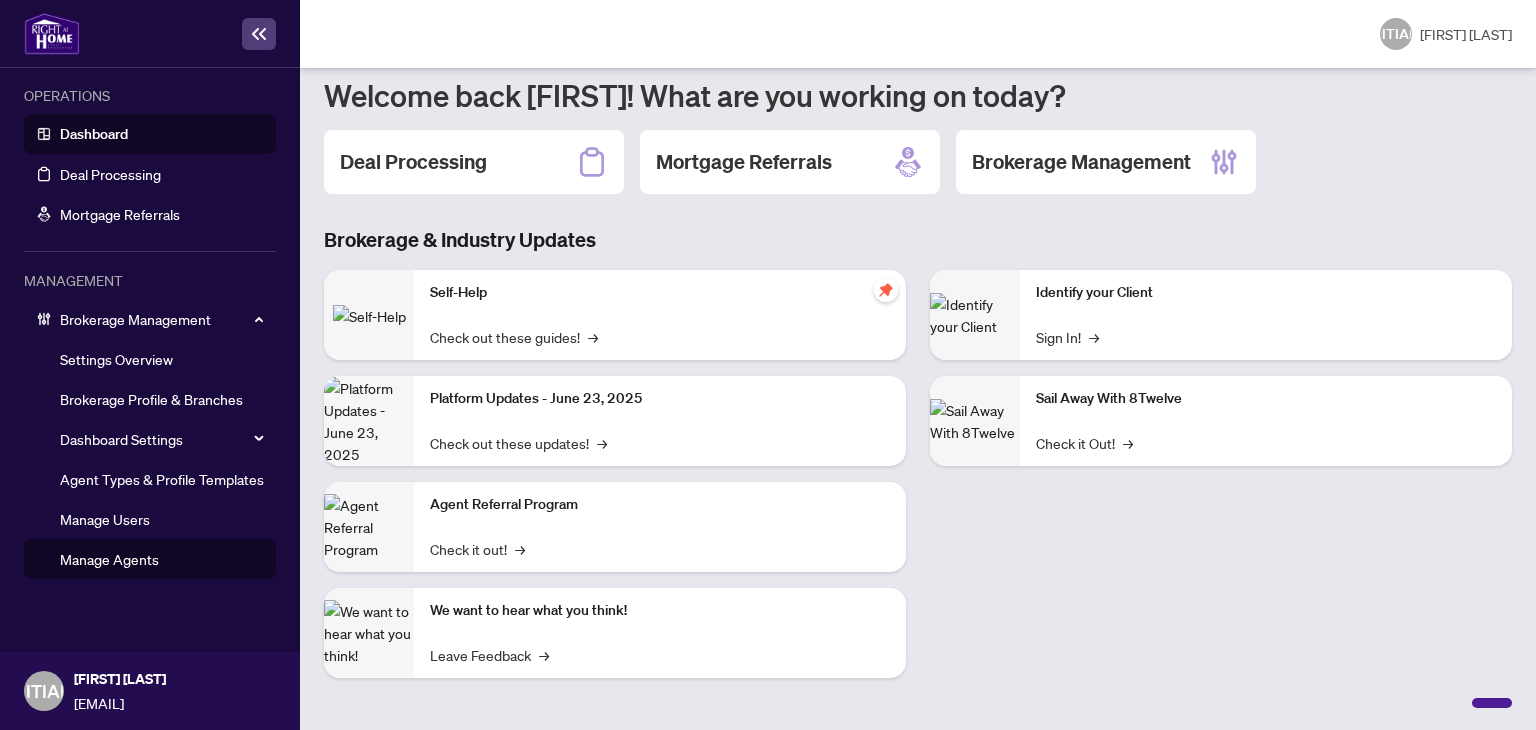 click on "Manage Agents" at bounding box center (109, 559) 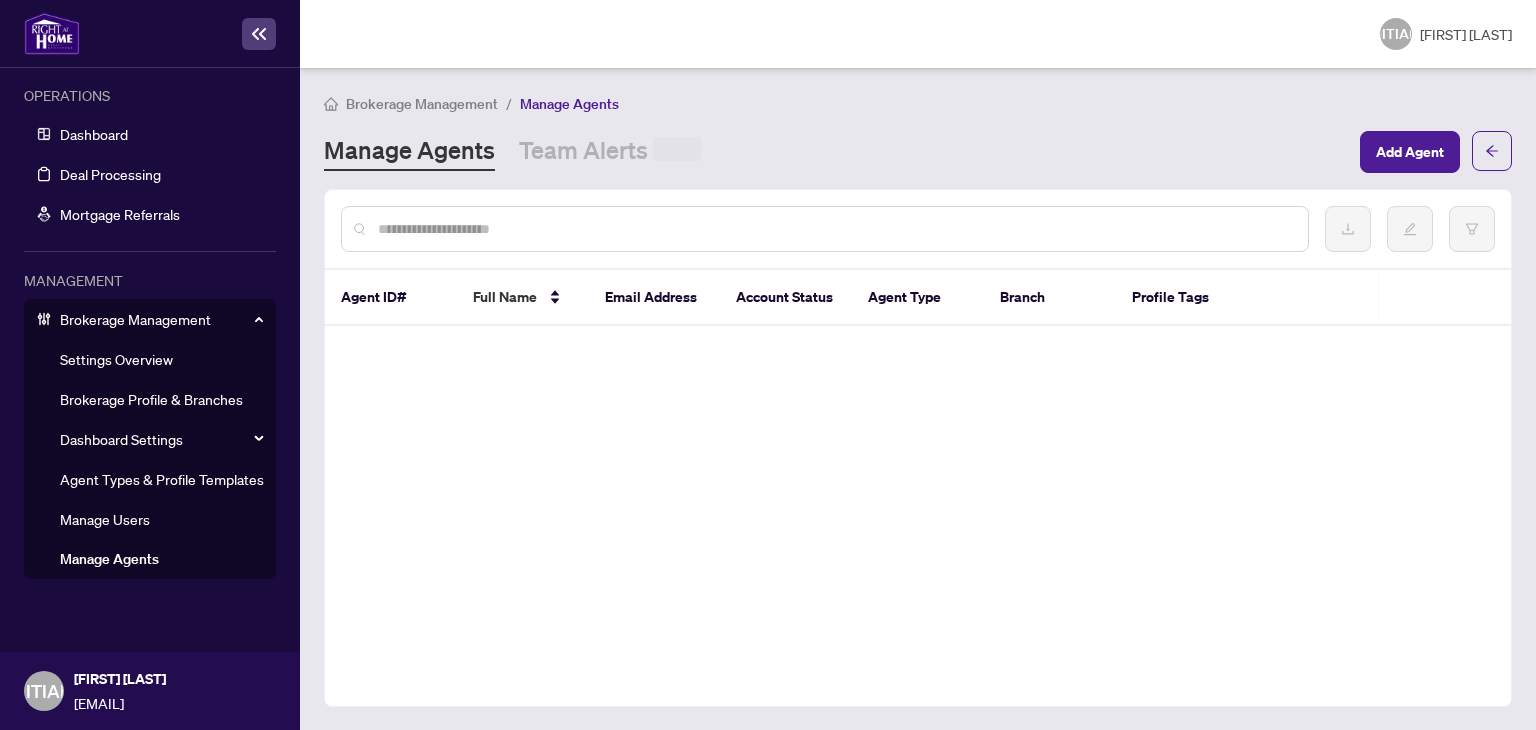 scroll, scrollTop: 0, scrollLeft: 0, axis: both 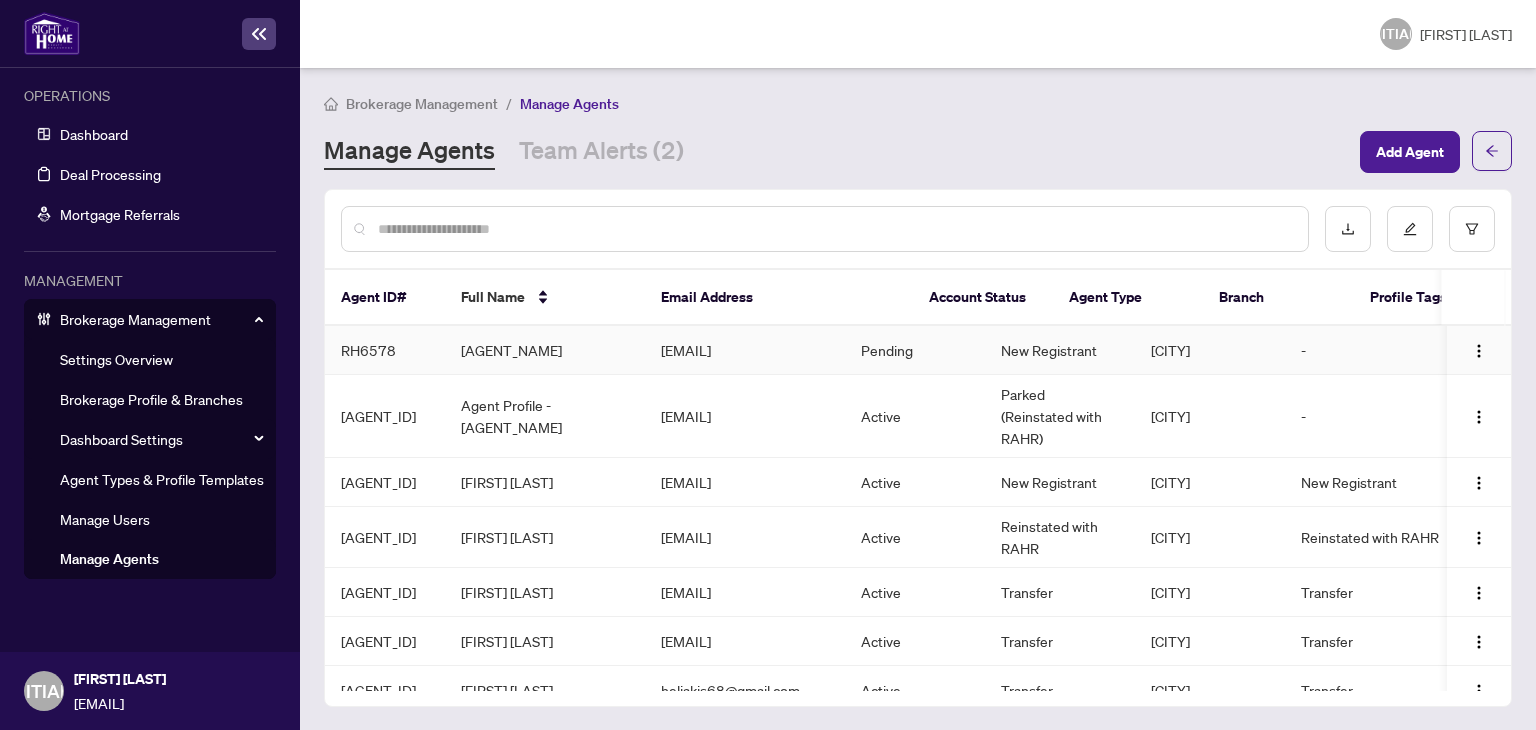click on "[AGENT_NAME]" at bounding box center (545, 350) 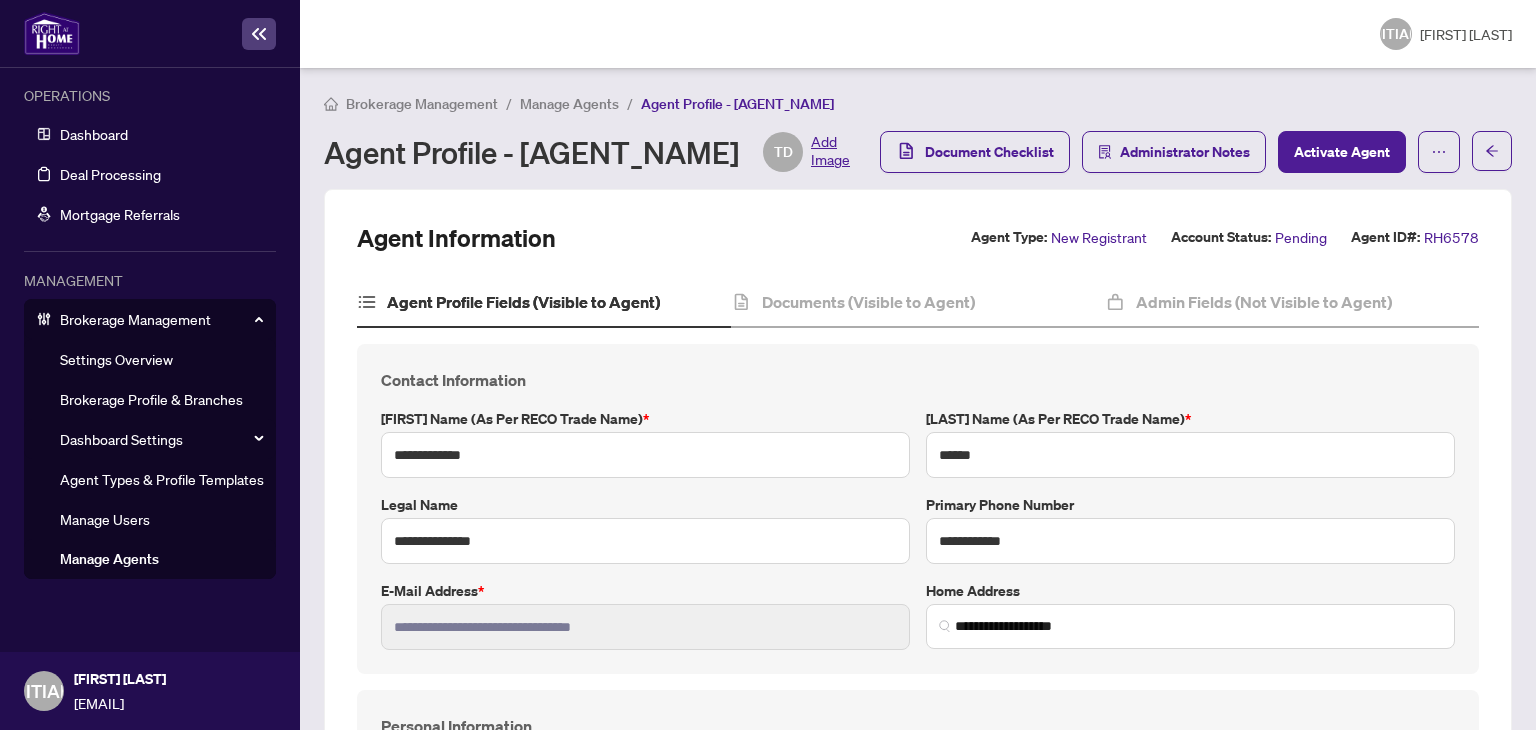 click on "**********" at bounding box center [918, 1360] 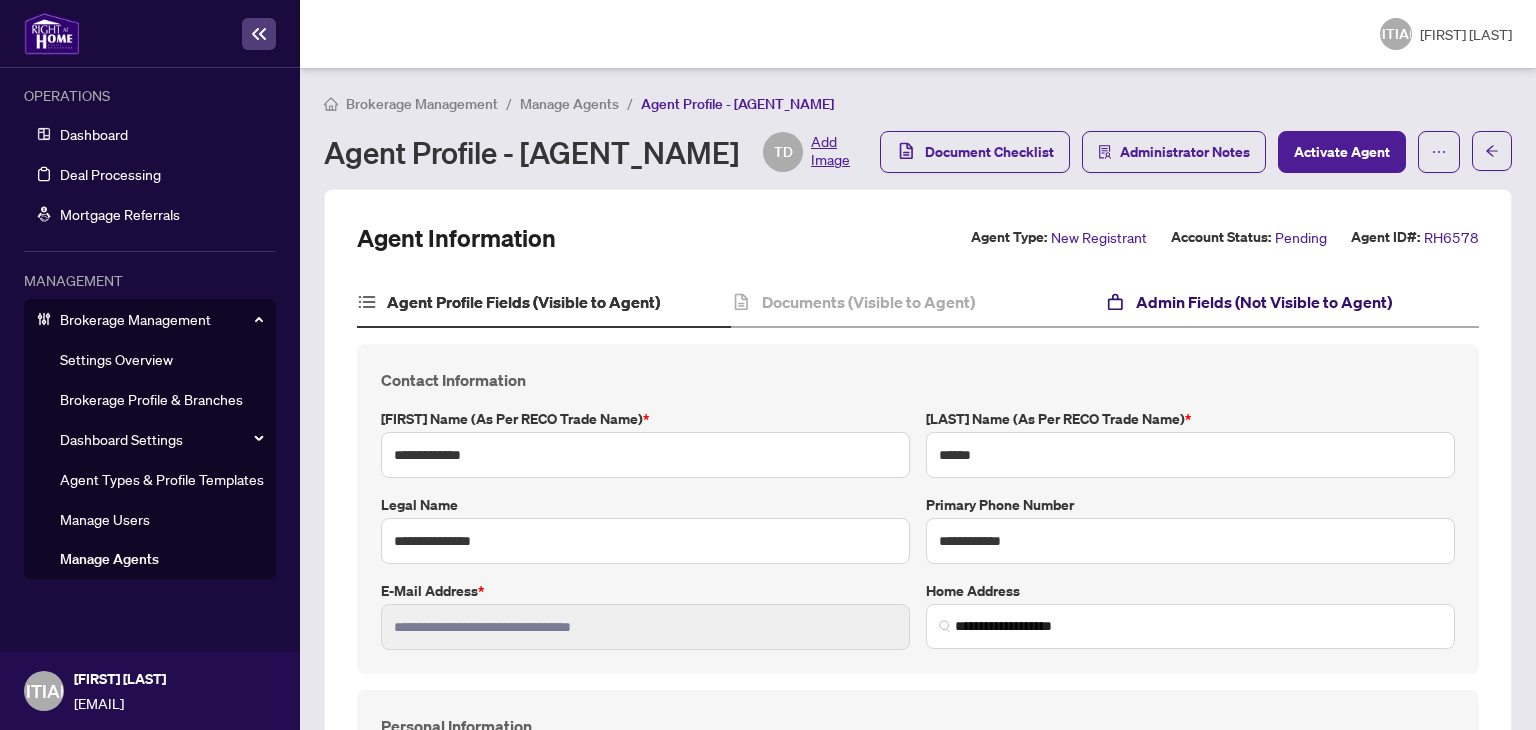 click on "Admin Fields (Not Visible to Agent)" at bounding box center (1264, 302) 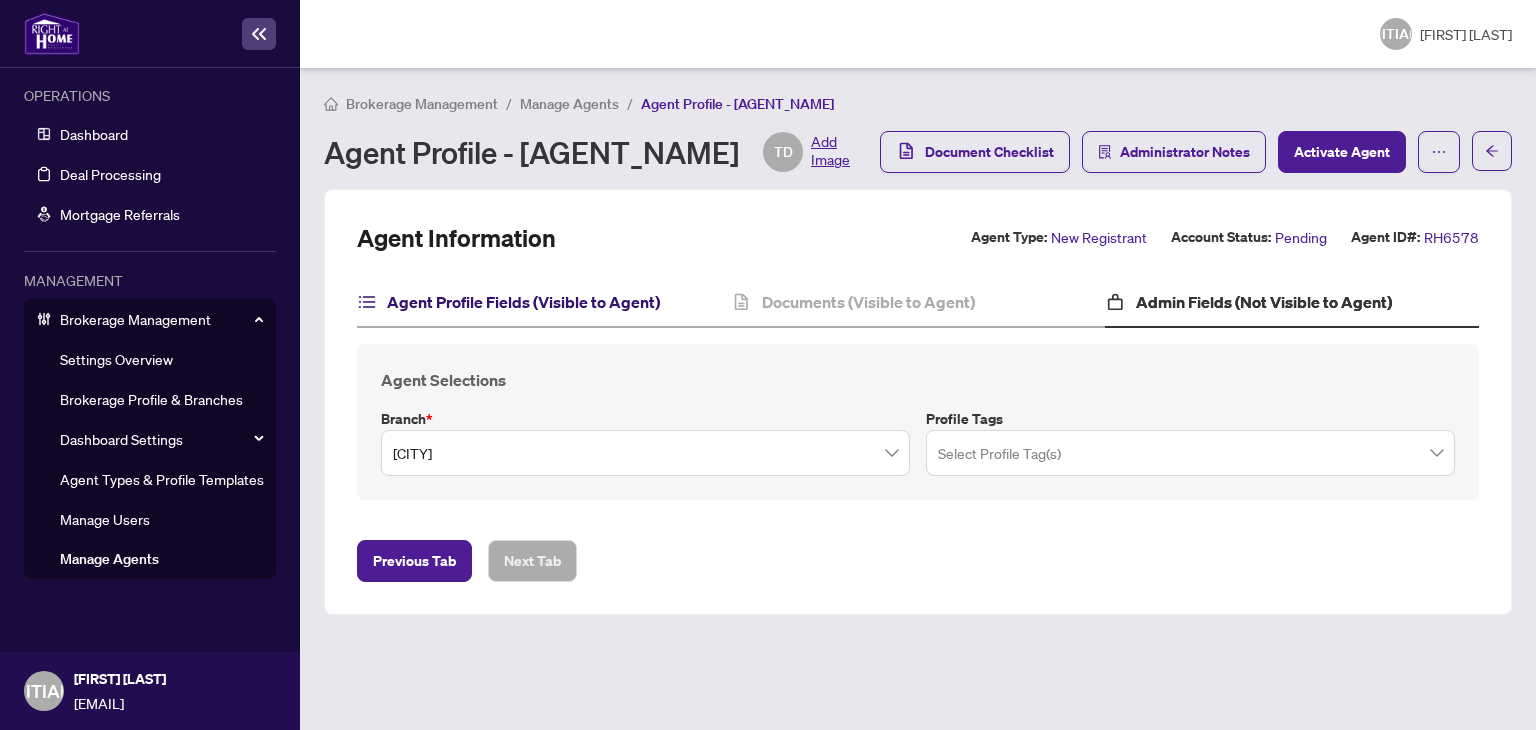 click on "Agent Profile Fields (Visible to Agent)" at bounding box center (523, 302) 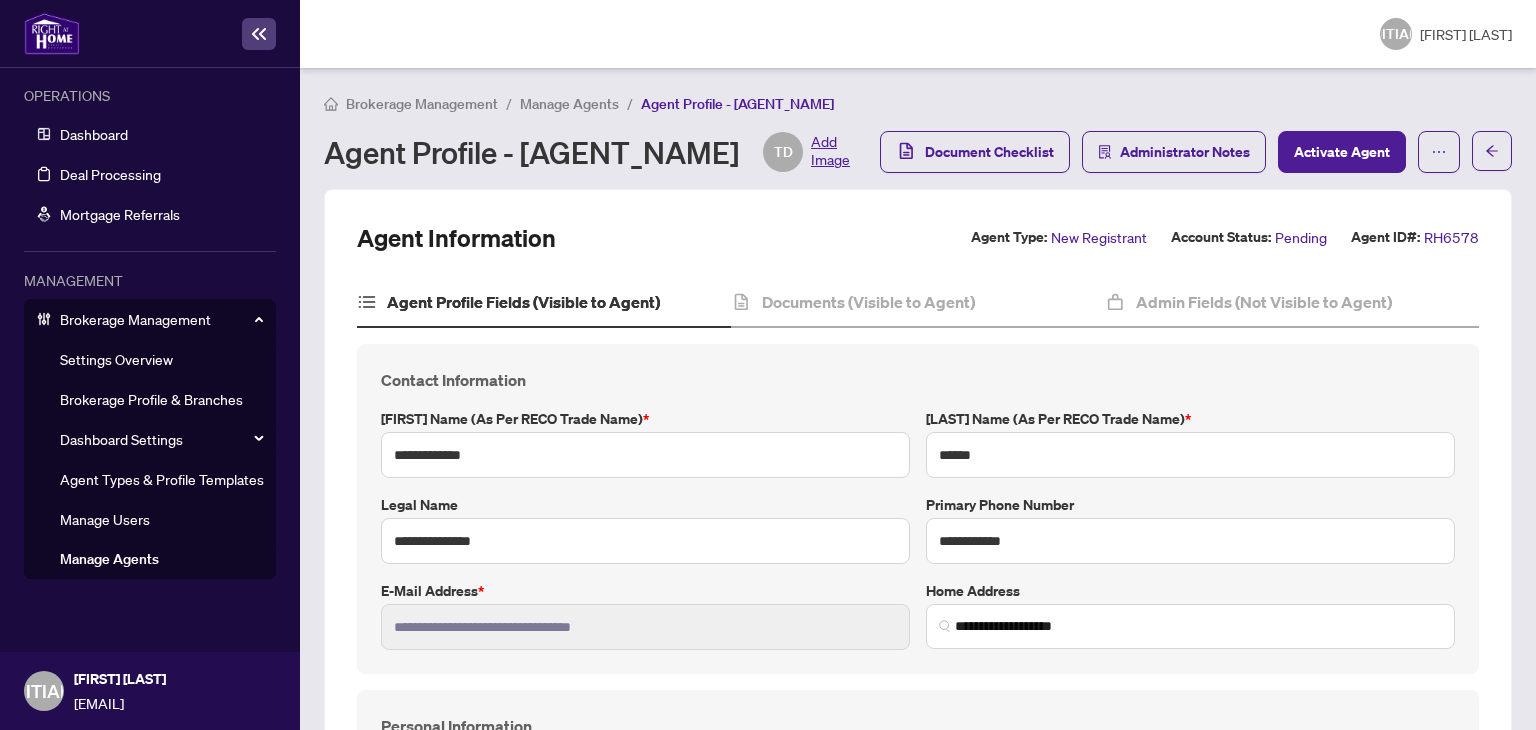 scroll, scrollTop: 0, scrollLeft: 0, axis: both 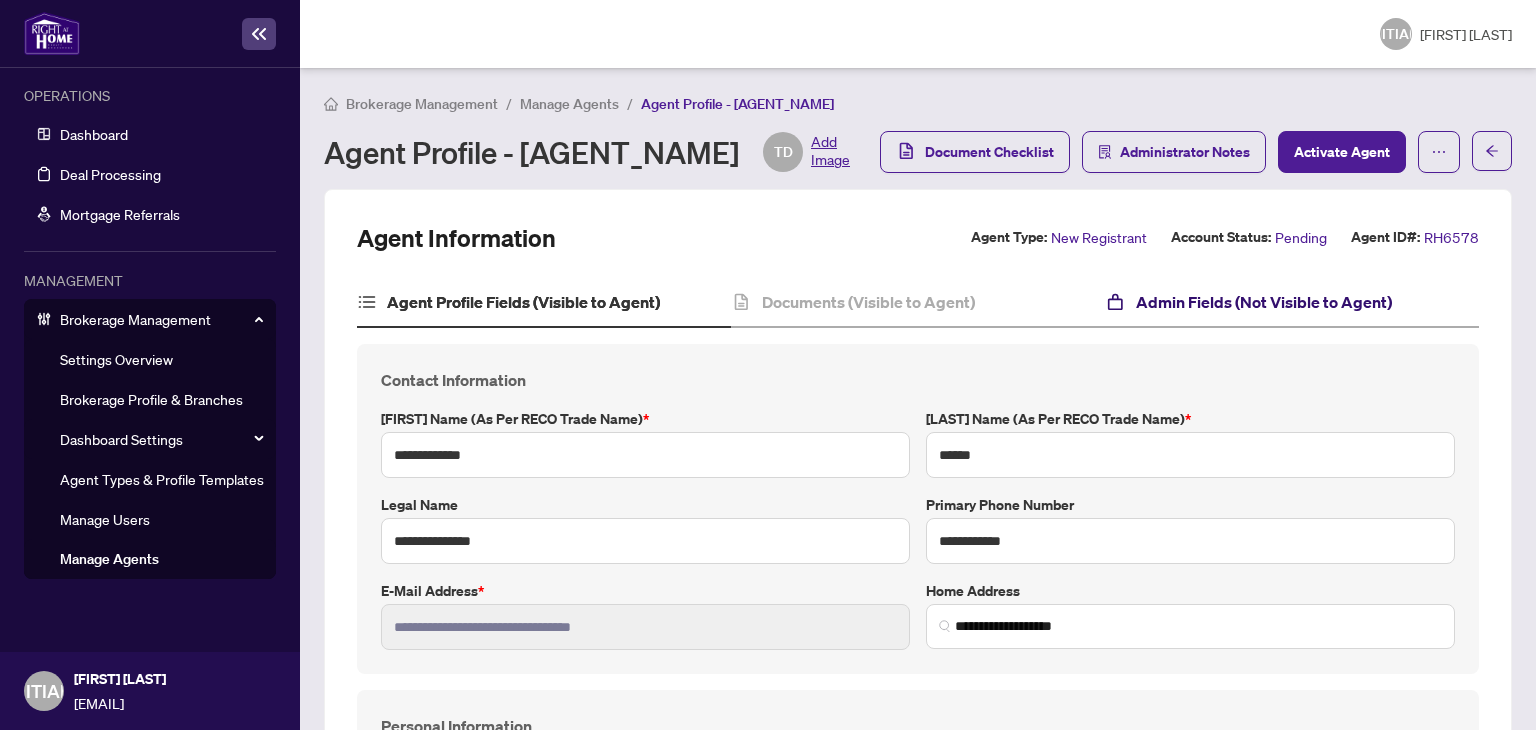 click on "Admin Fields (Not Visible to Agent)" at bounding box center (1264, 302) 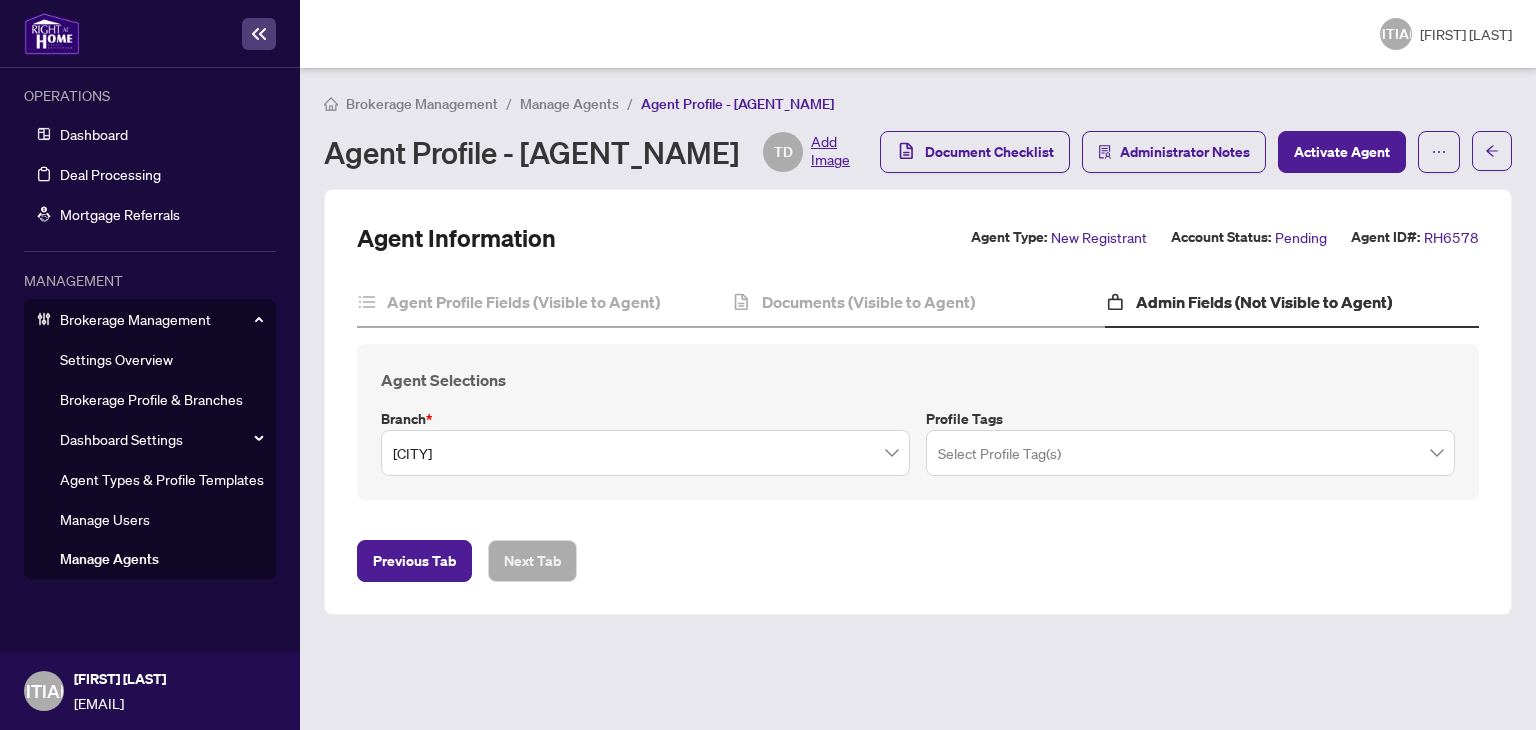 click on "Select Profile Tag(s)" at bounding box center (1190, 453) 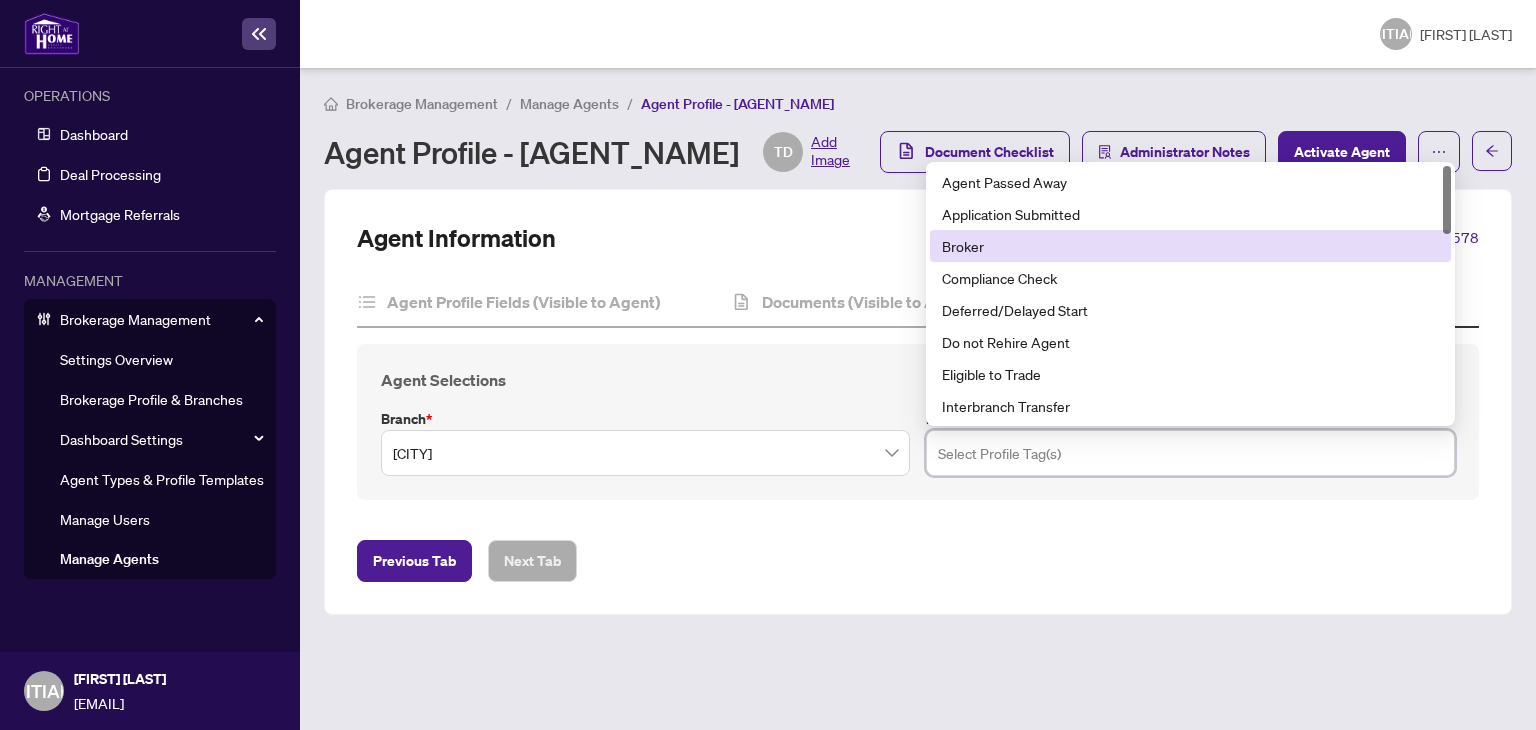 click on "Broker" at bounding box center [1190, 246] 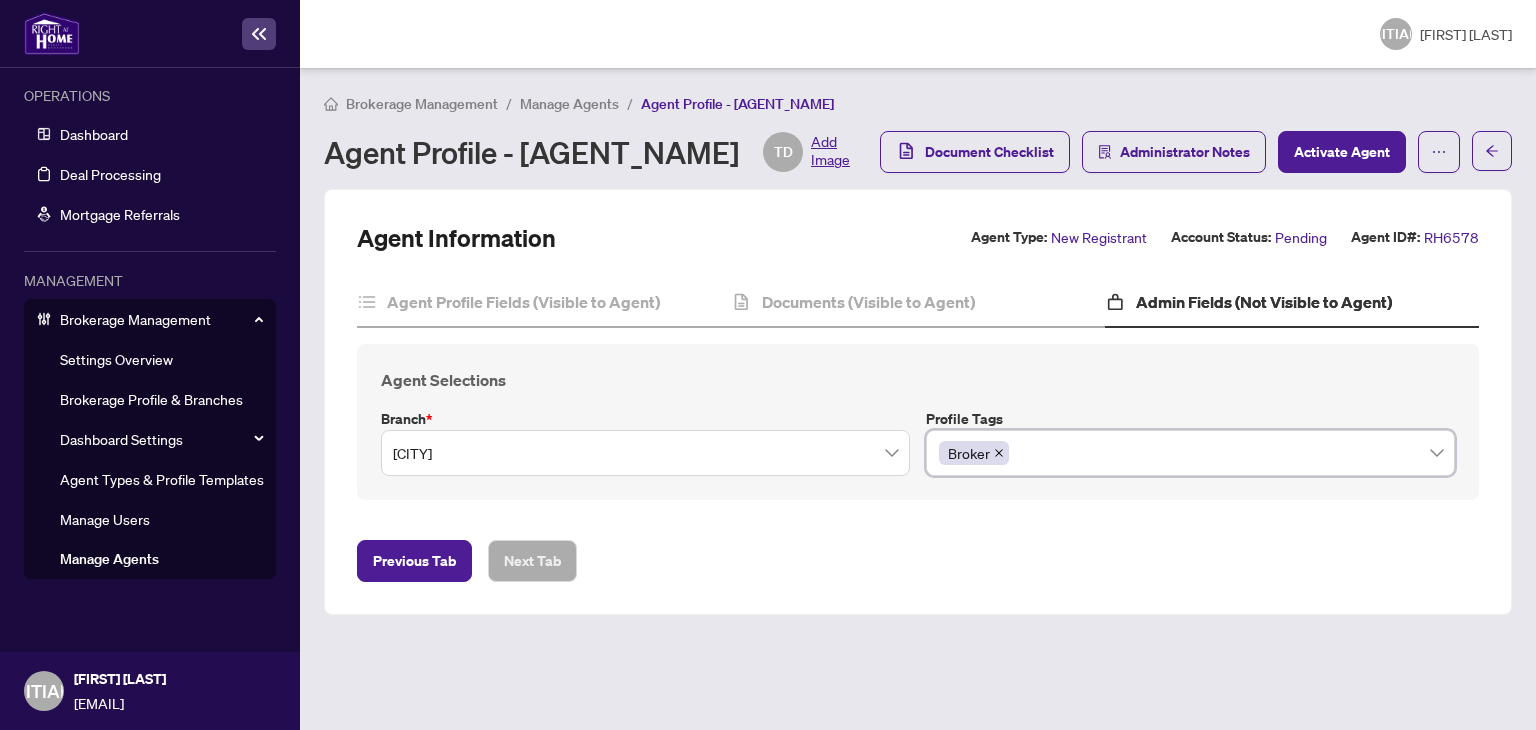 click on "Brokerage Management / Manage Agents / Agent Profile - [AGENT_NAME] Agent Profile - [AGENT_NAME] [FIRST] Add Image Document Checklist Administrator Notes Activate Agent Agent Information Agent Type: New Registrant Account Status: Pending Agent ID#: [AGENT_ID] Agent Profile Fields (Visible to Agent) Documents (Visible to Agent) Admin Fields (Not Visible to Agent) Agent Selections Branch * [LOCATION] Profile Tags Broker Broker [NUMBER] [NUMBER] [NUMBER] Agent Passed Away Application Submitted Broker Compliance Check Deferred/Delayed Start Do not Rehire Agent Eligible to Trade Interbranch Transfer New Hired New Hired - Recruited by Mgt Previous Tab Next Tab" at bounding box center (918, 399) 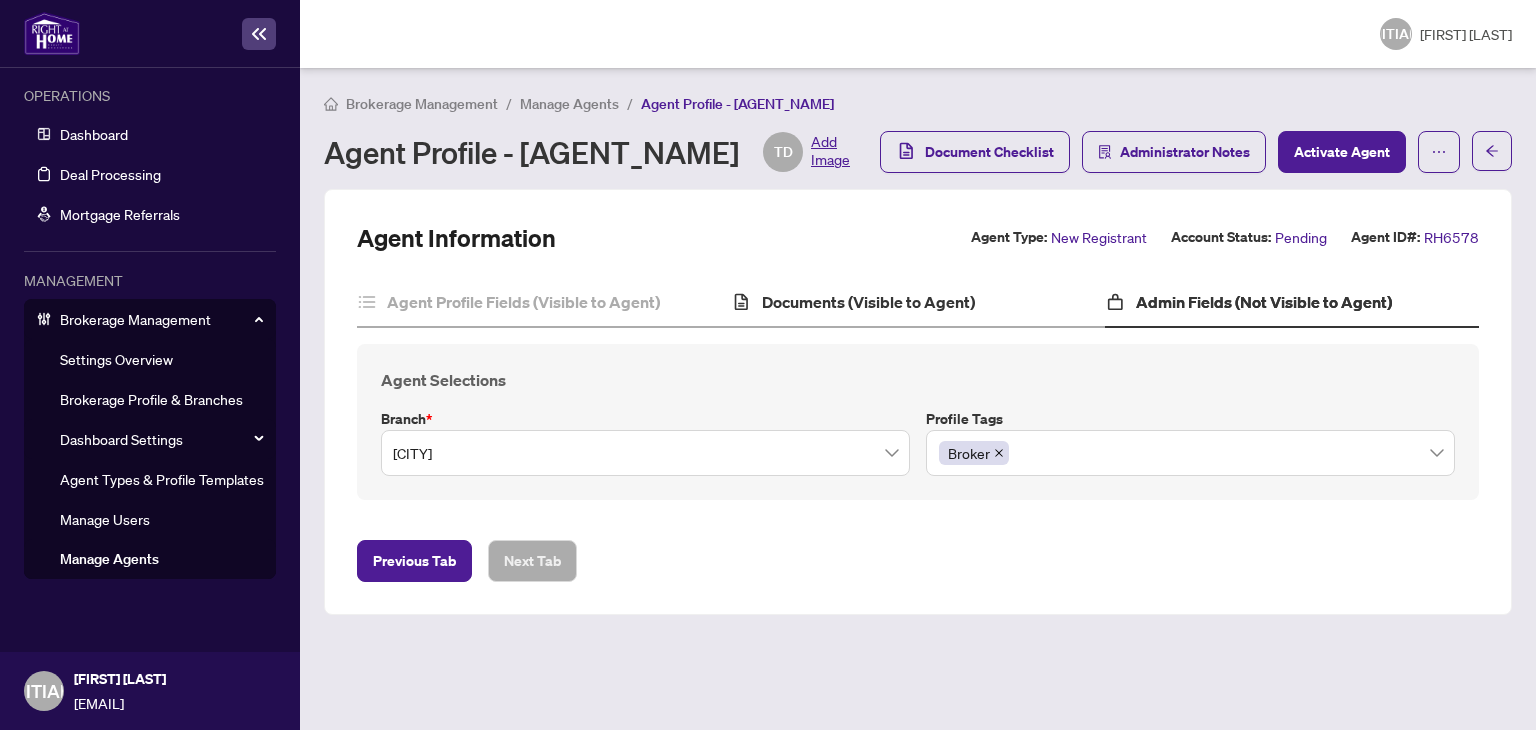 click on "Documents (Visible to Agent)" at bounding box center [918, 303] 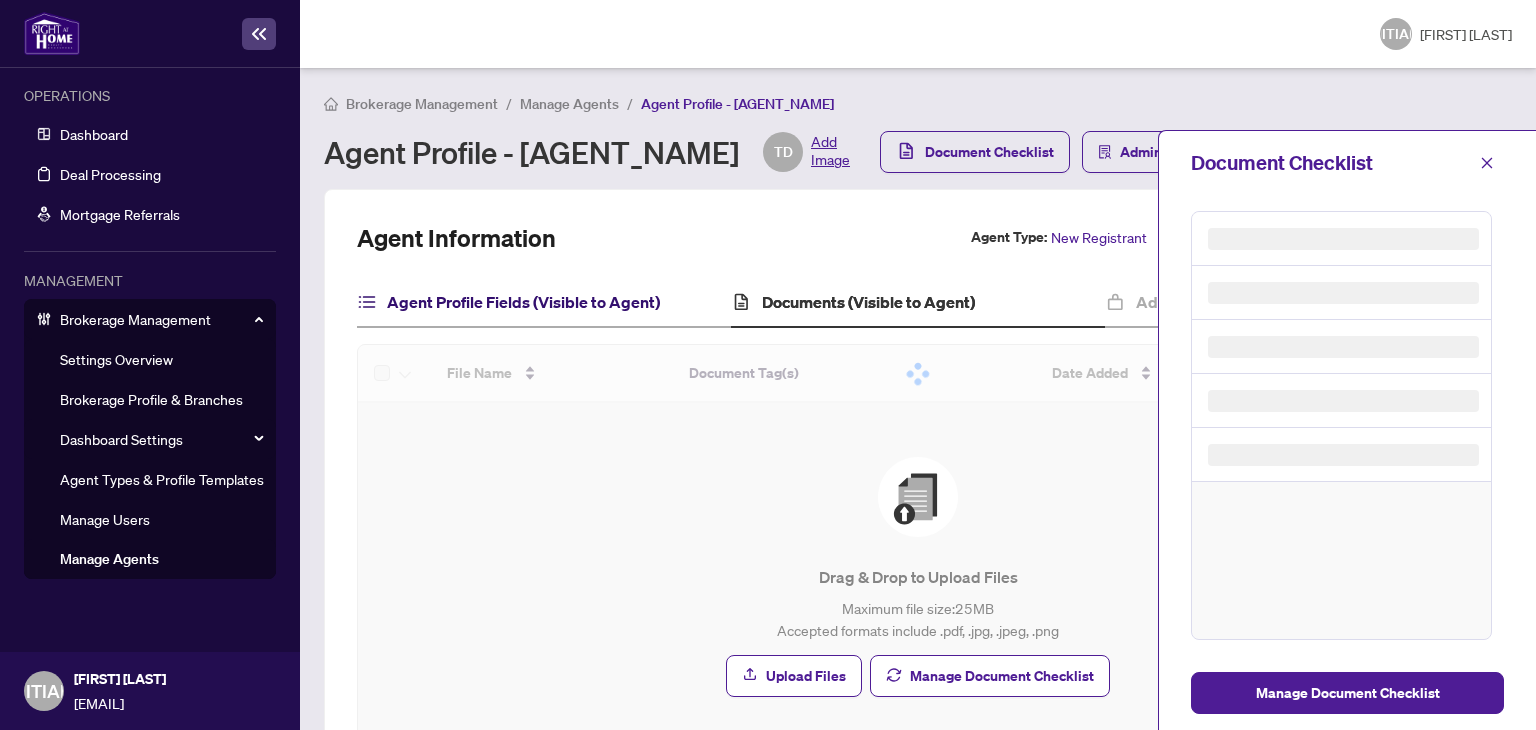 click on "Agent Profile Fields (Visible to Agent)" at bounding box center [523, 302] 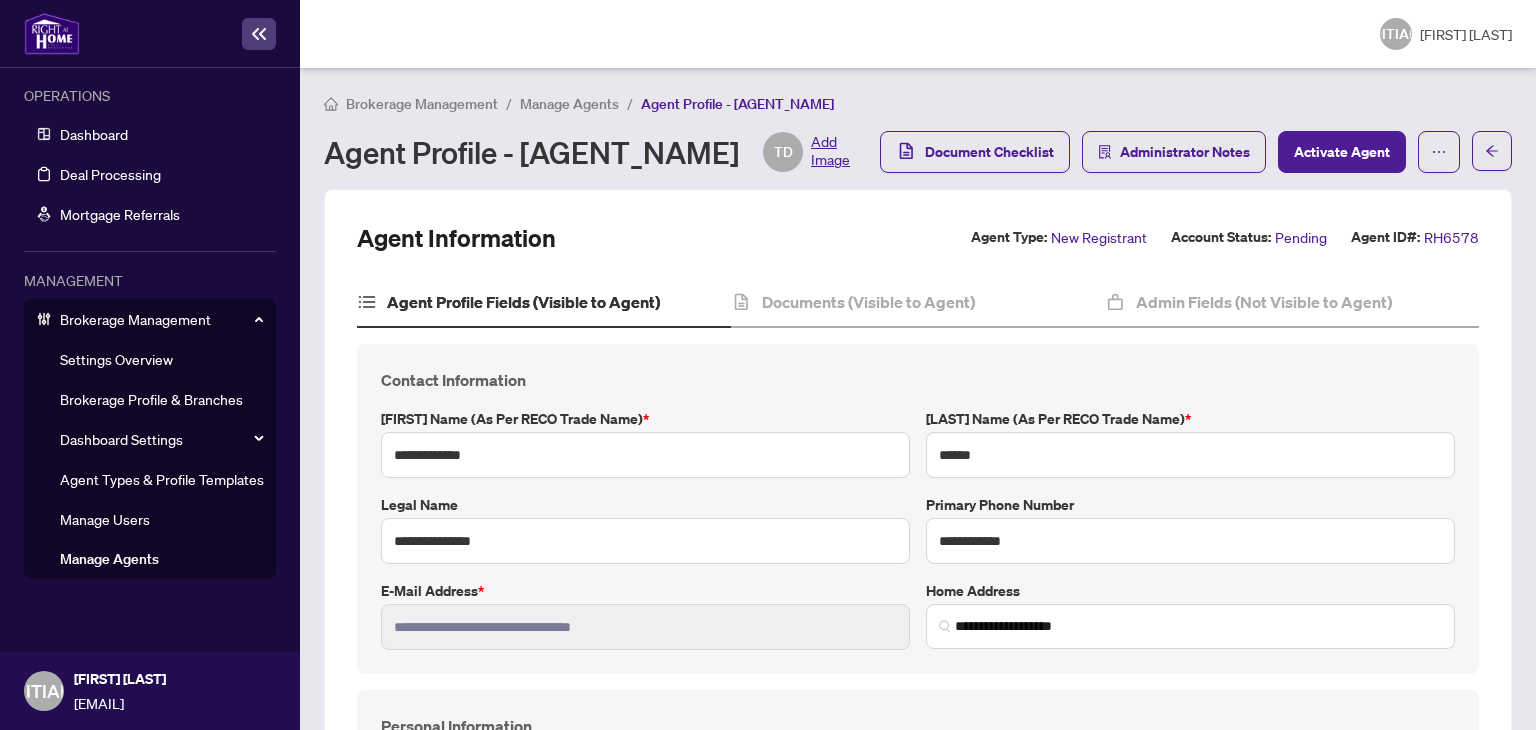 click on "Manage Agents" at bounding box center [569, 104] 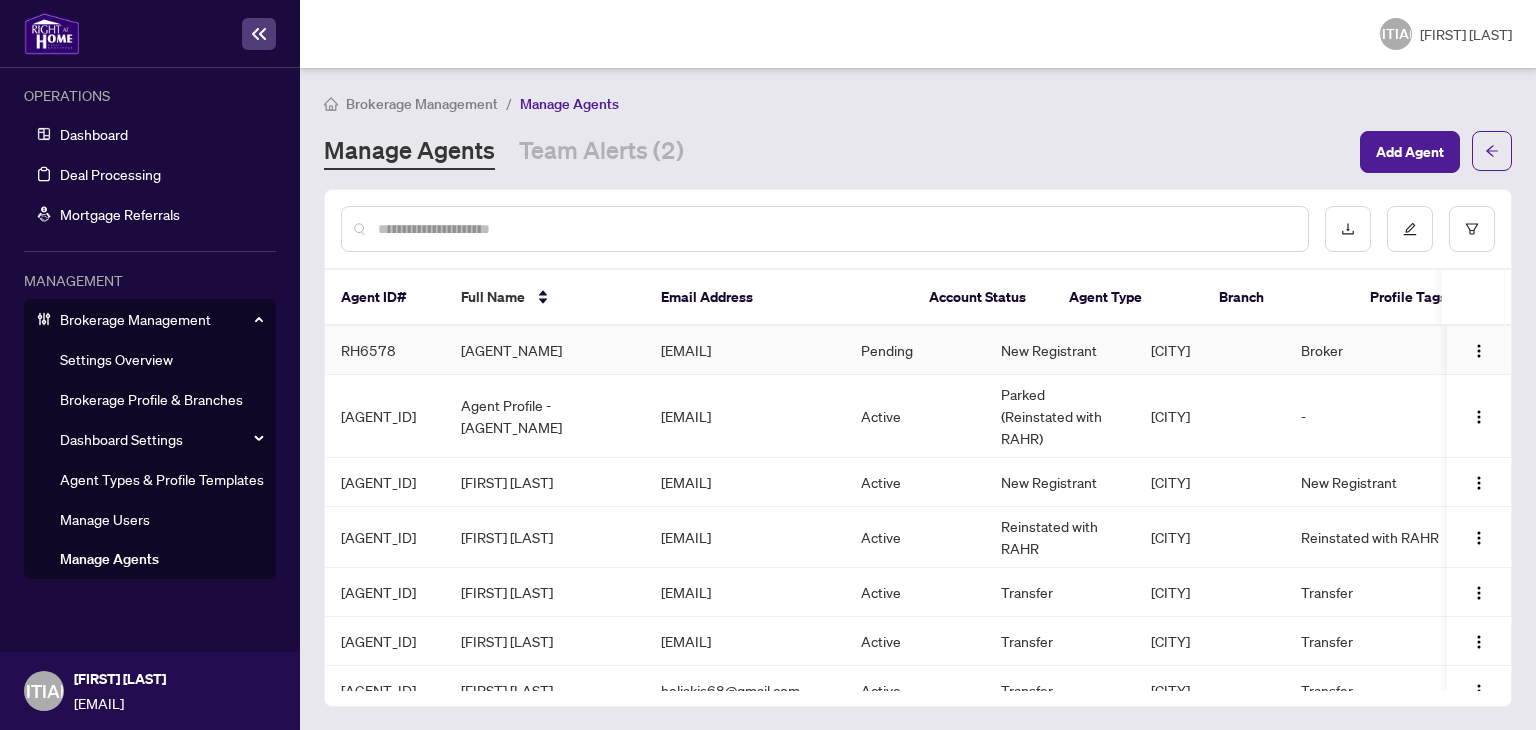click on "[CITY]" at bounding box center (1210, 350) 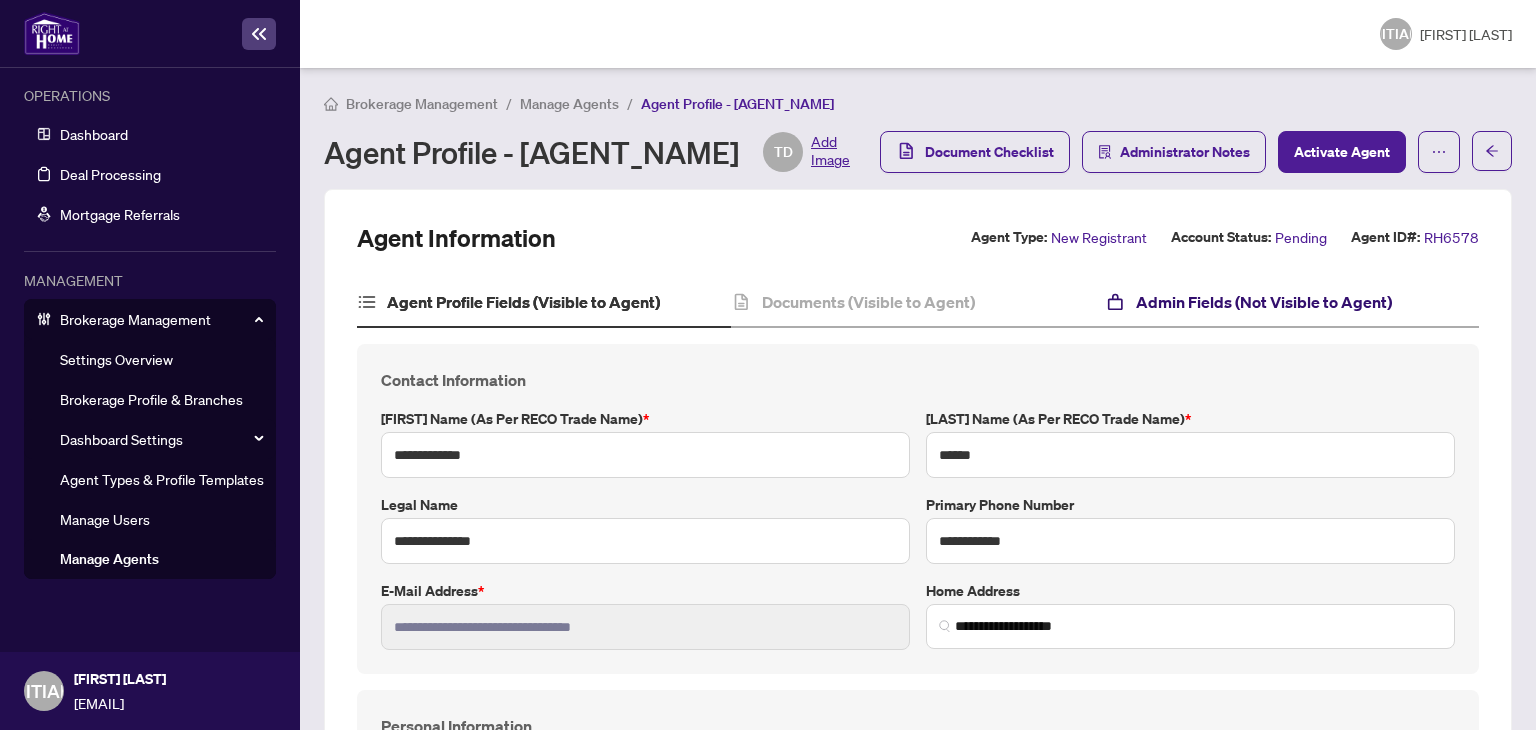 click on "Admin Fields (Not Visible to Agent)" at bounding box center [1264, 302] 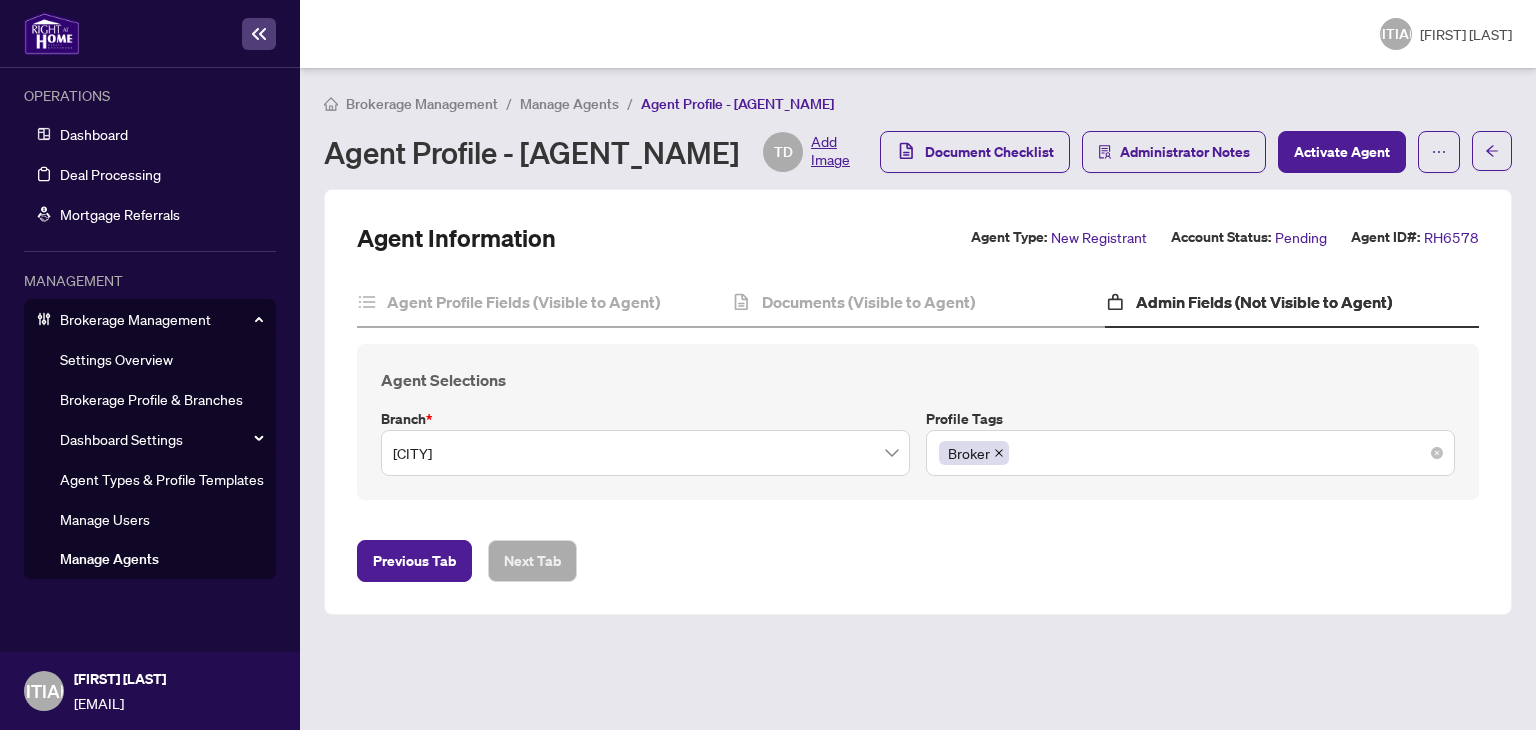 click at bounding box center [999, 453] 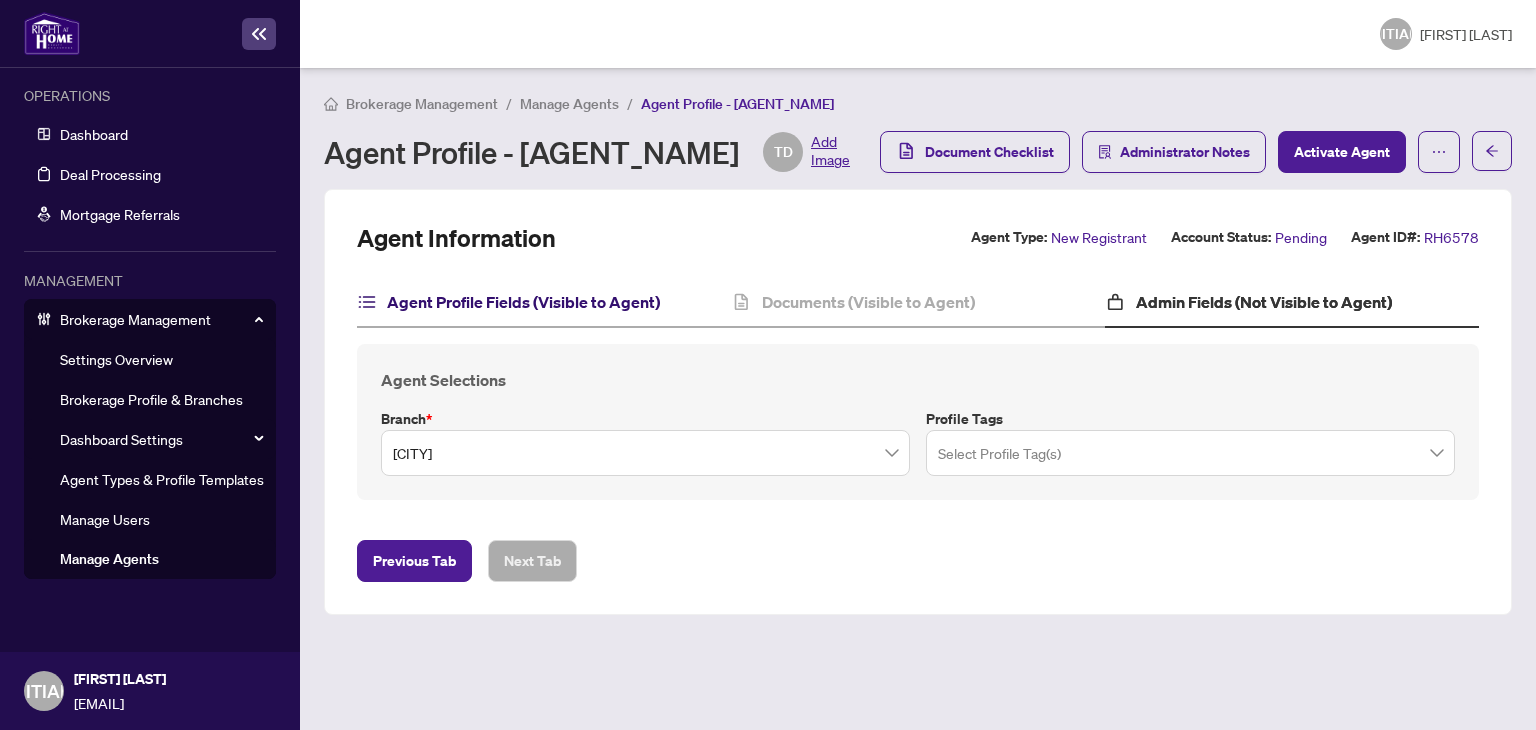 click on "Agent Profile Fields (Visible to Agent)" at bounding box center (523, 302) 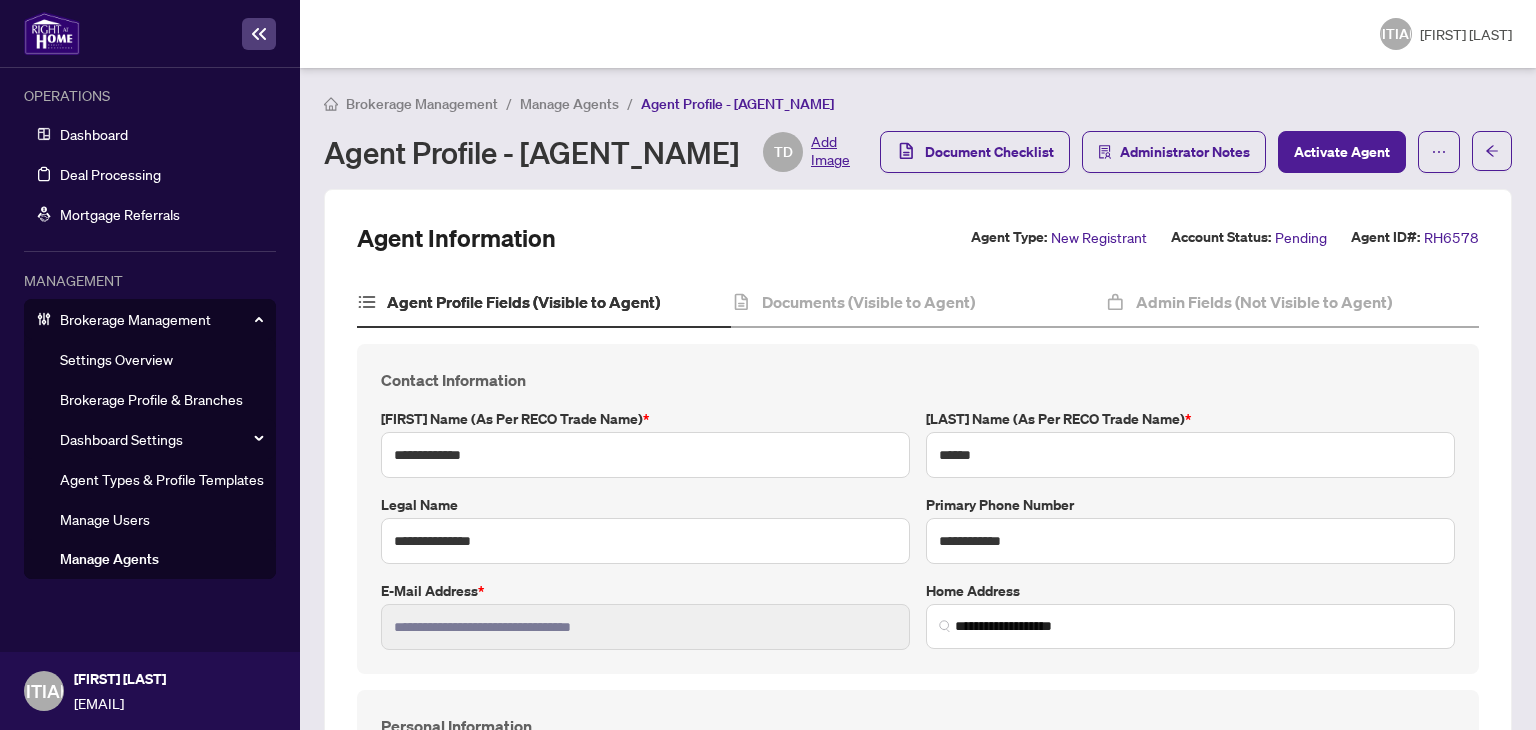 click on "Manage Agents" at bounding box center [569, 104] 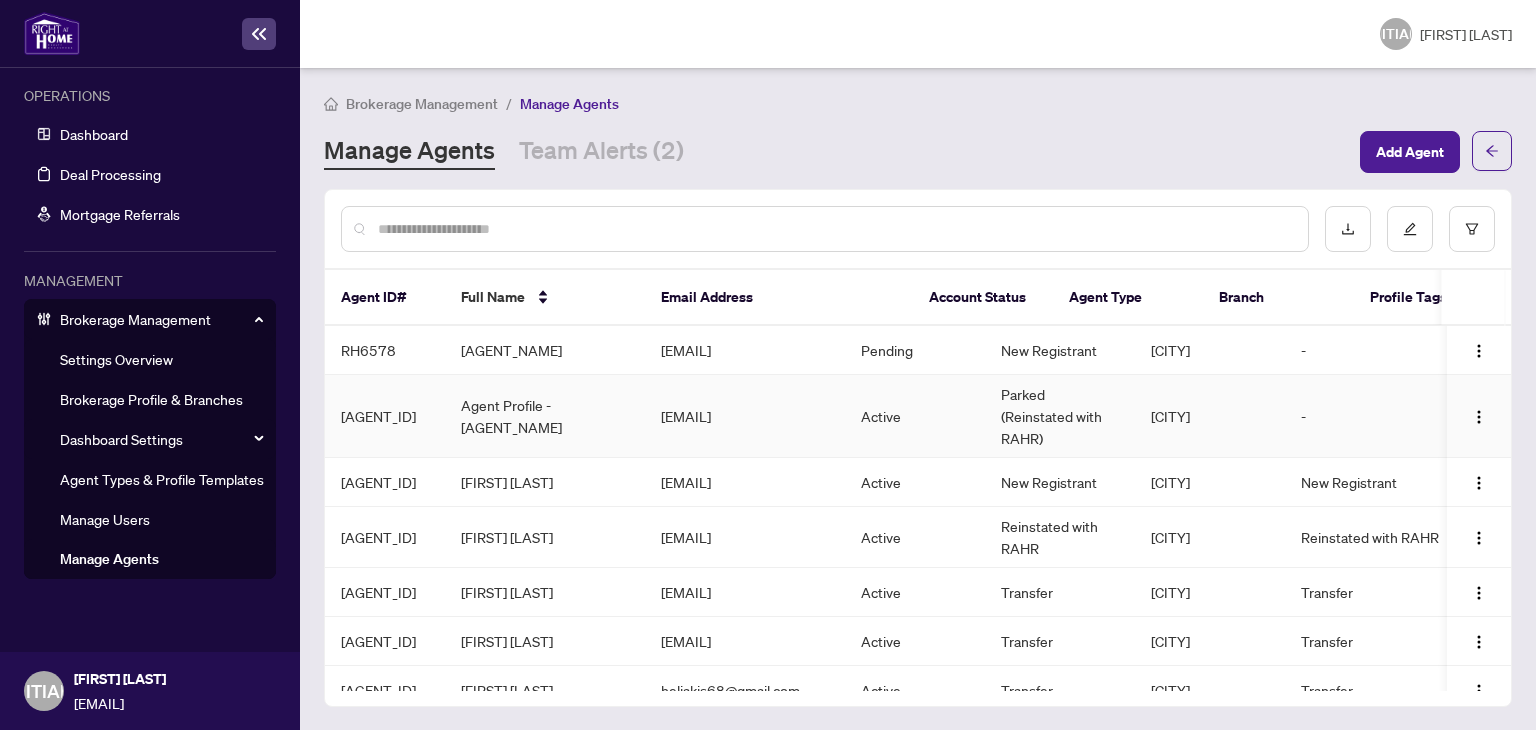 scroll, scrollTop: 0, scrollLeft: 28, axis: horizontal 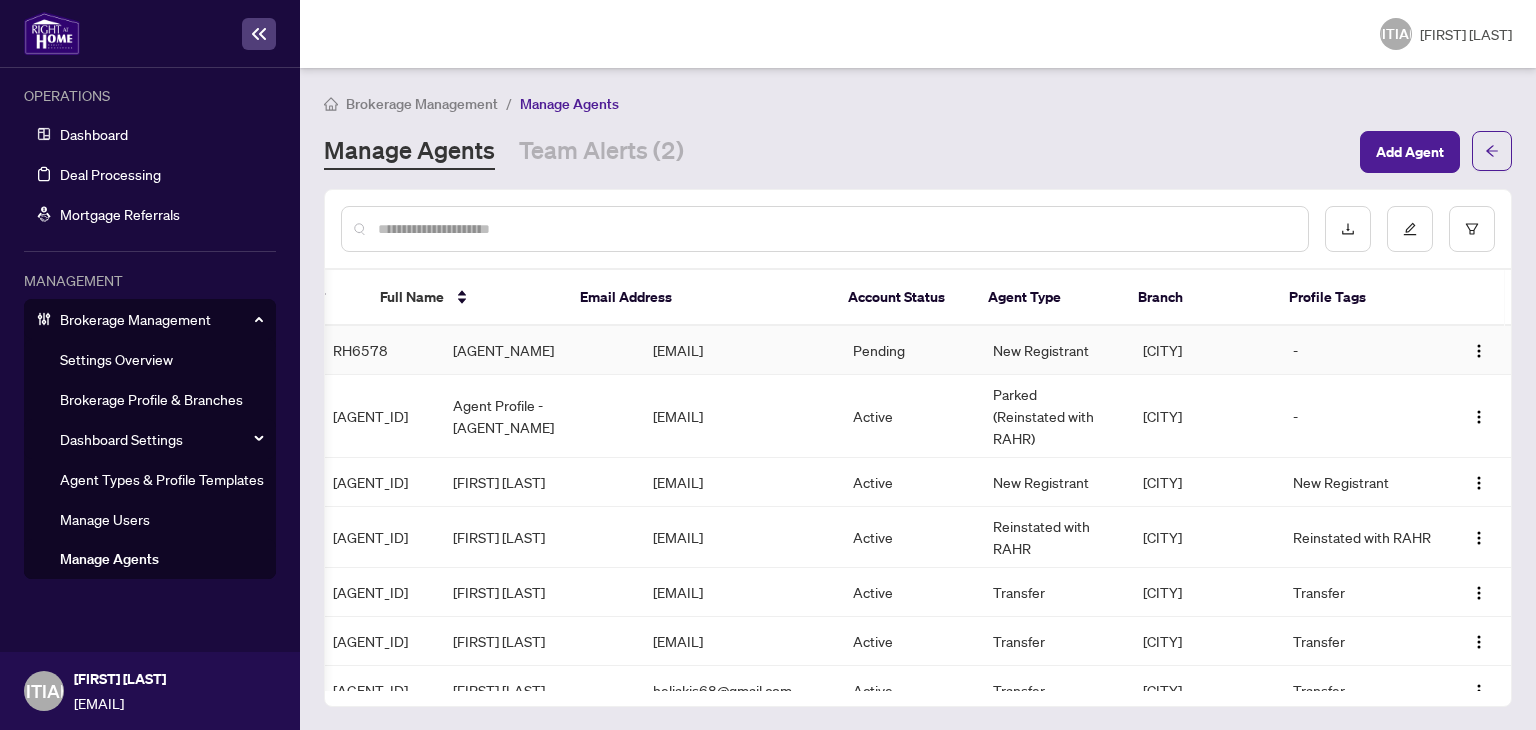 click on "Pending" at bounding box center (907, 350) 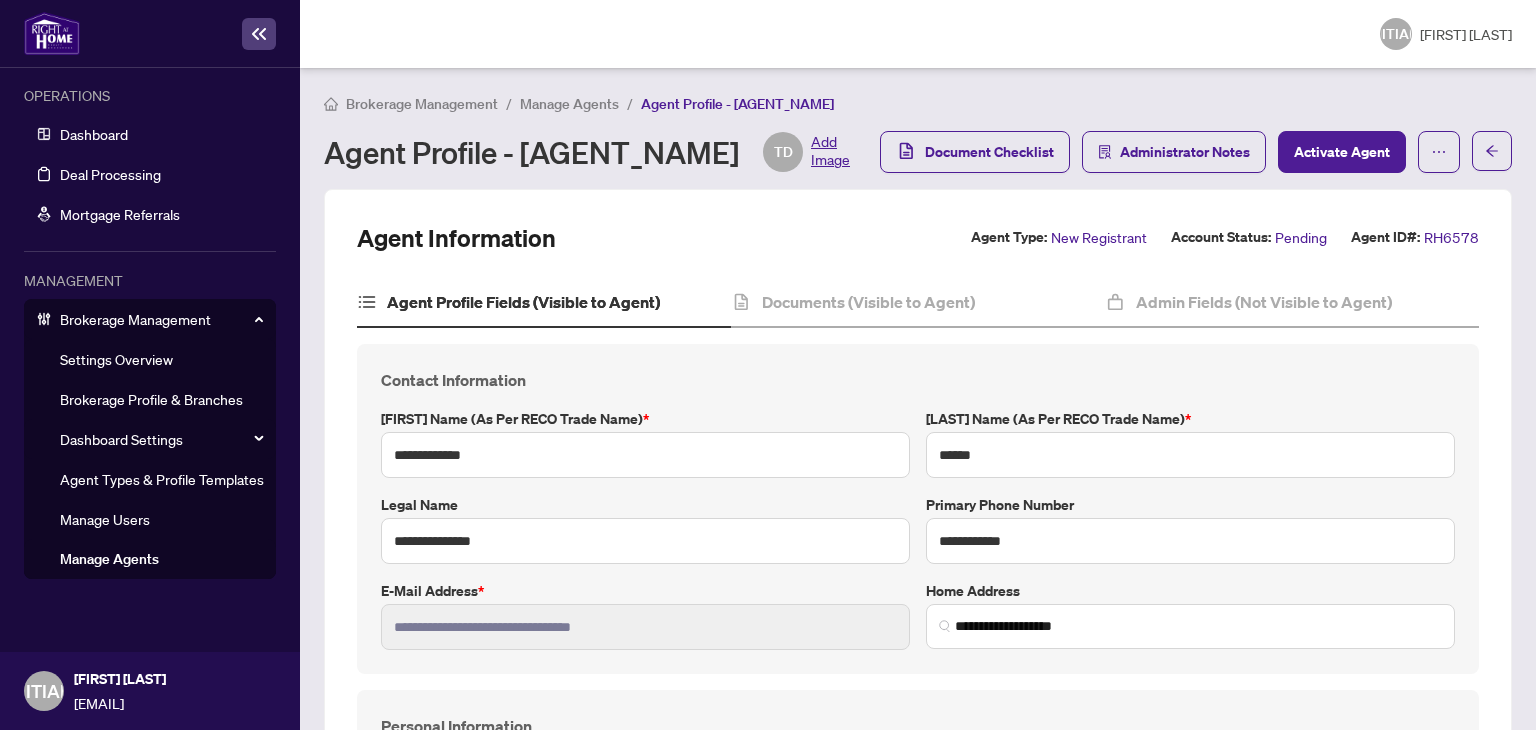 click on "Add    Image" at bounding box center [830, 152] 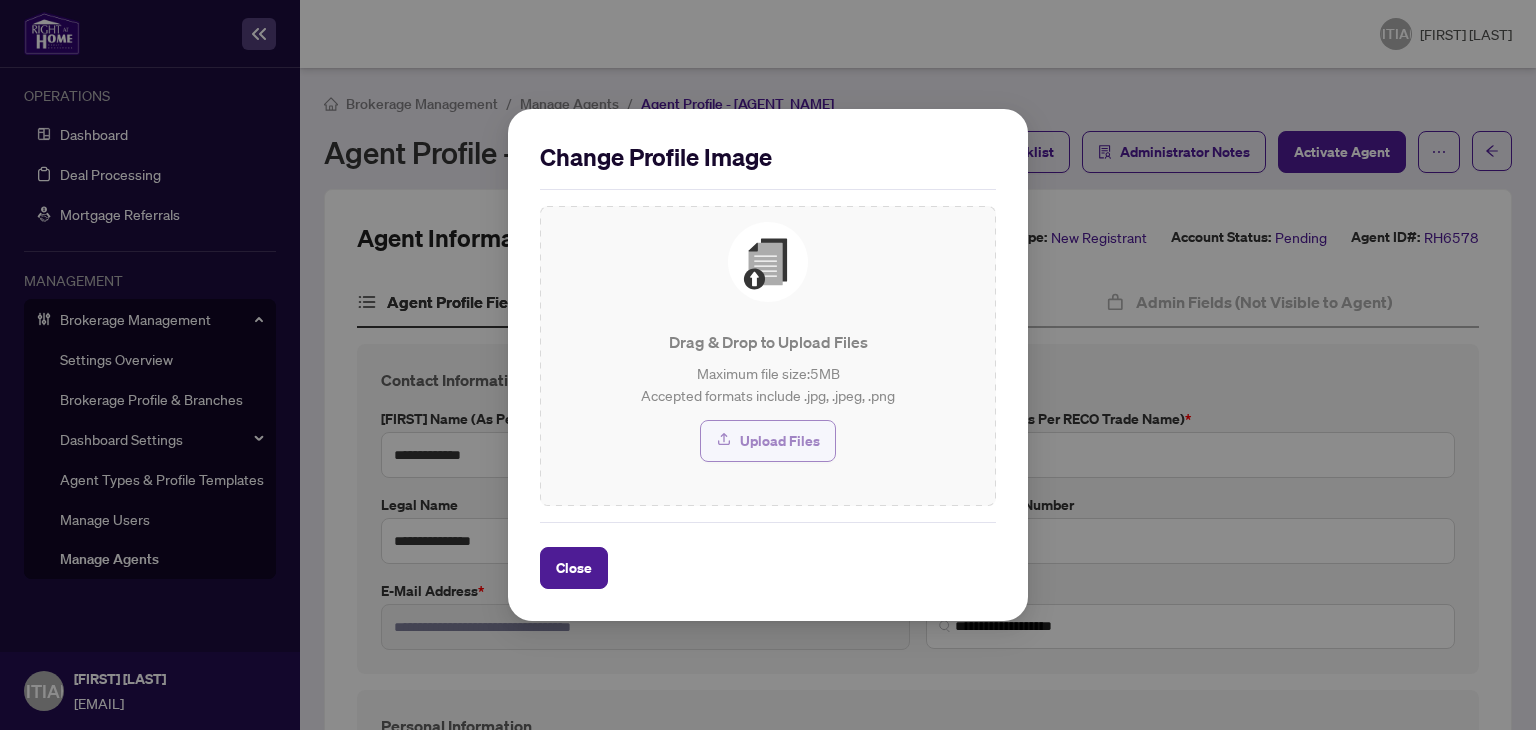 click on "Upload Files" at bounding box center (780, 441) 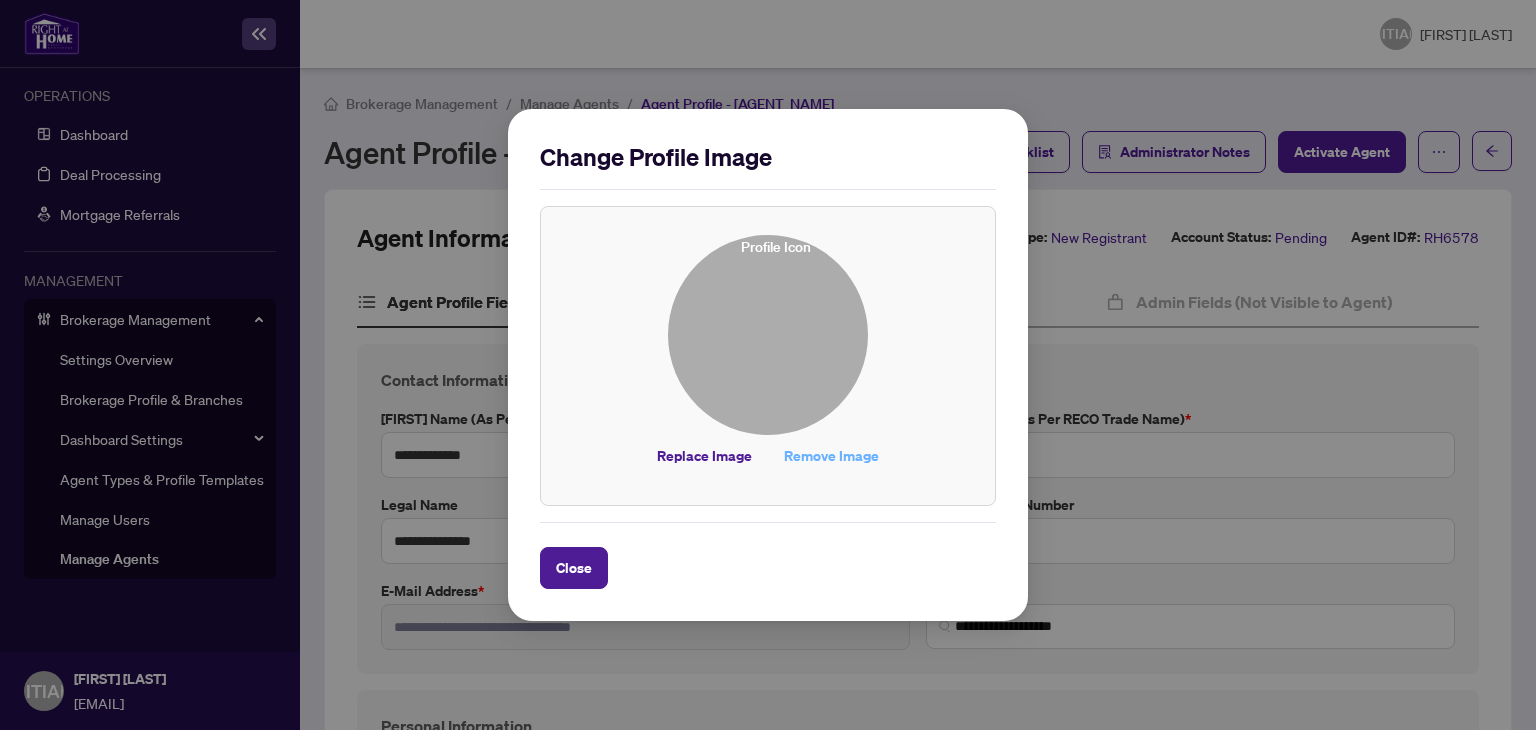 click on "Remove Image" at bounding box center (831, 456) 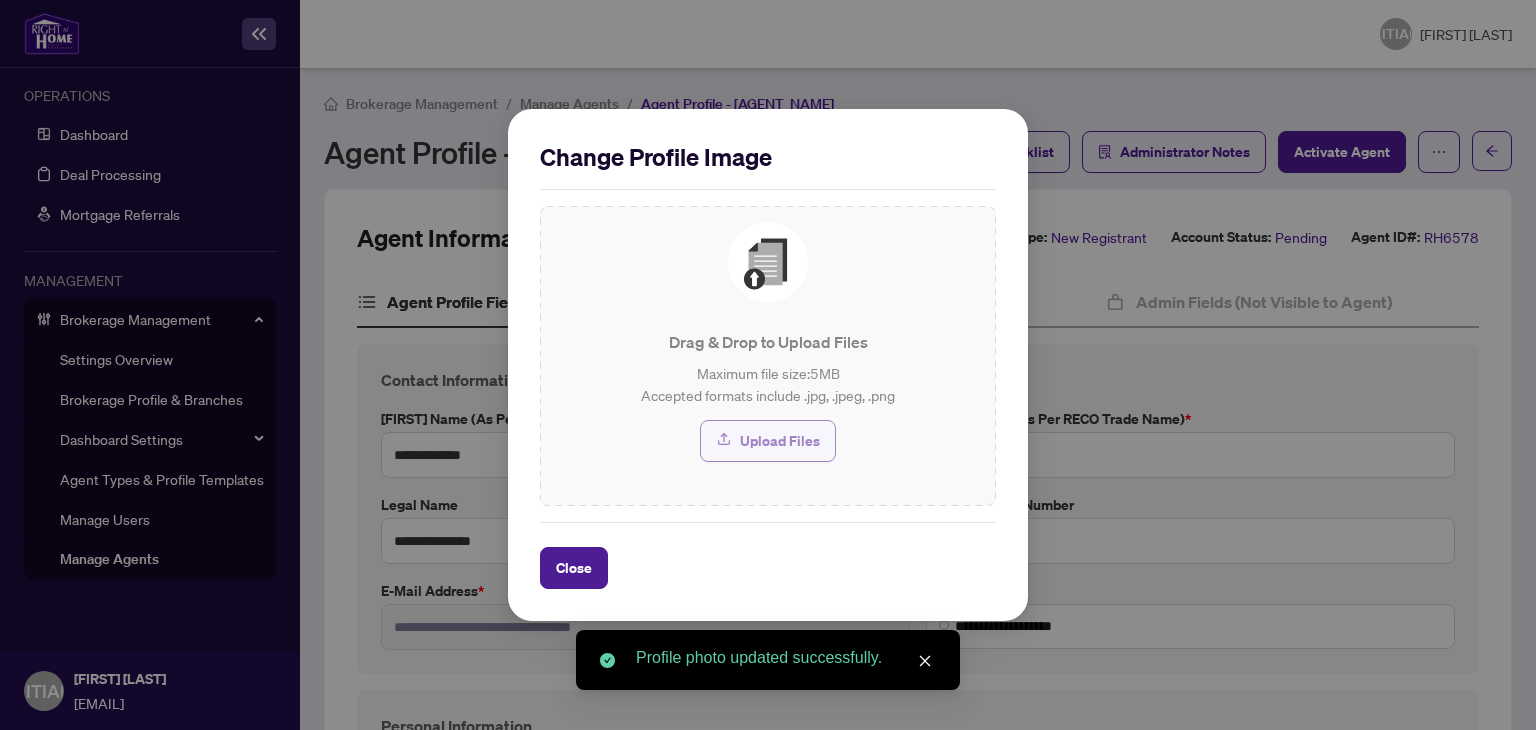click on "Upload Files" at bounding box center (780, 441) 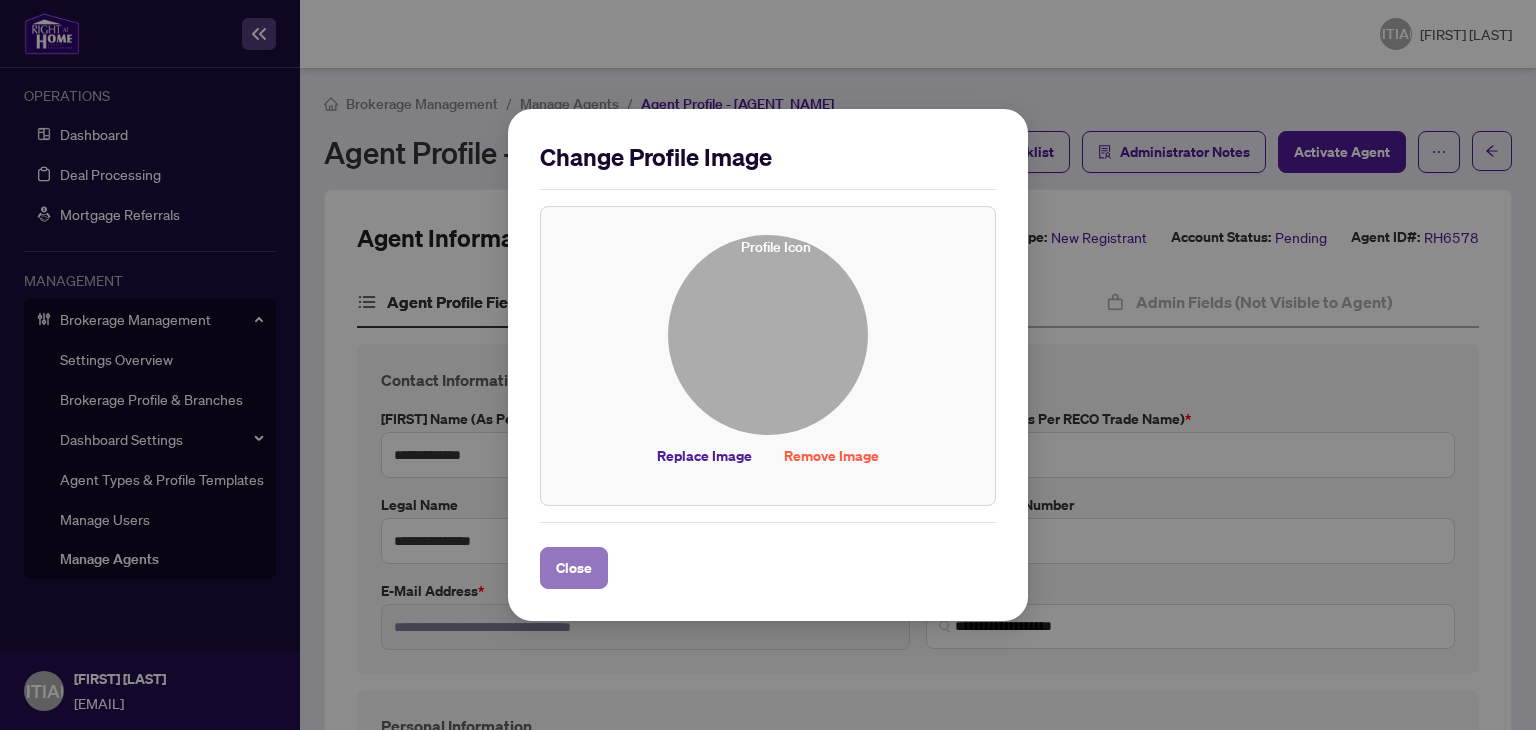 click on "Close" at bounding box center [574, 568] 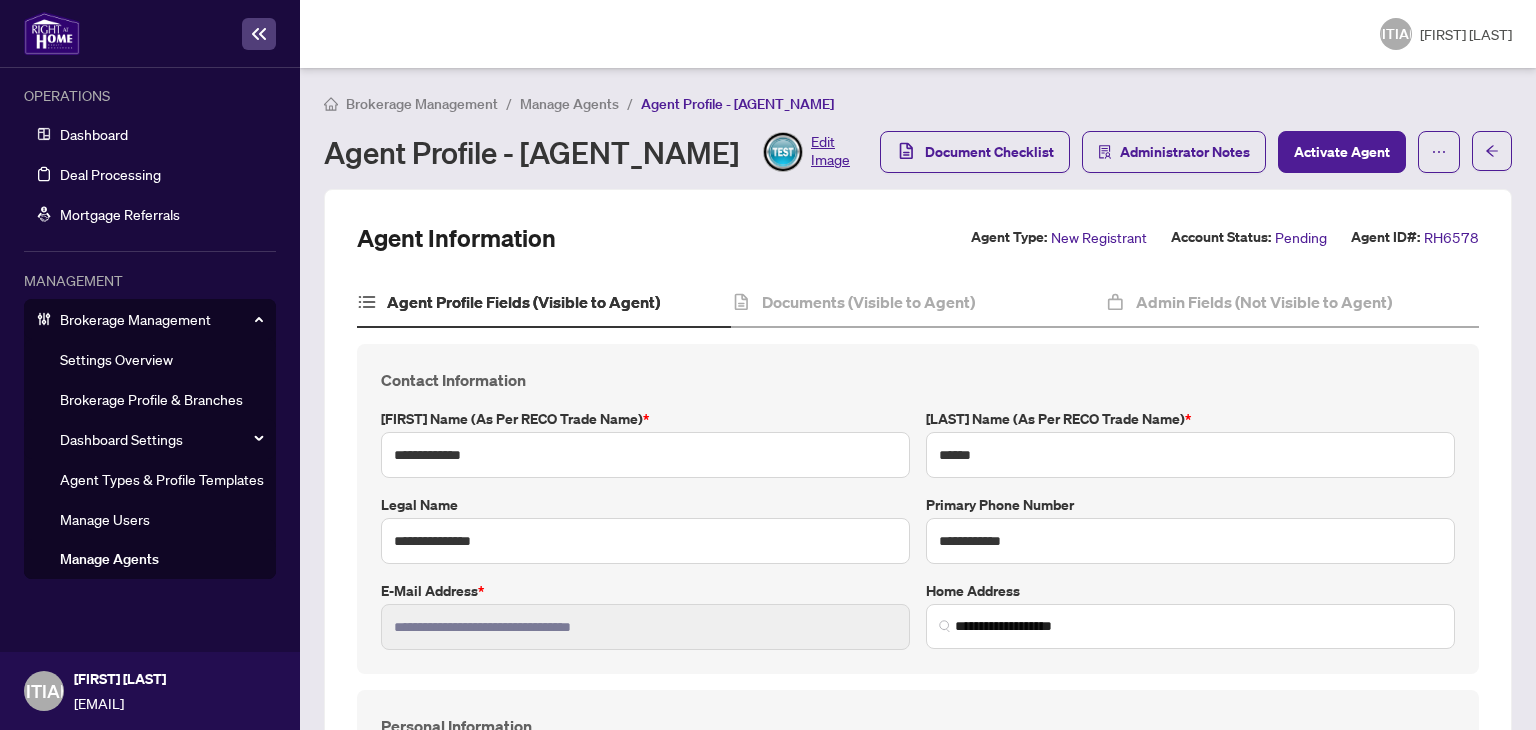 click at bounding box center (783, 152) 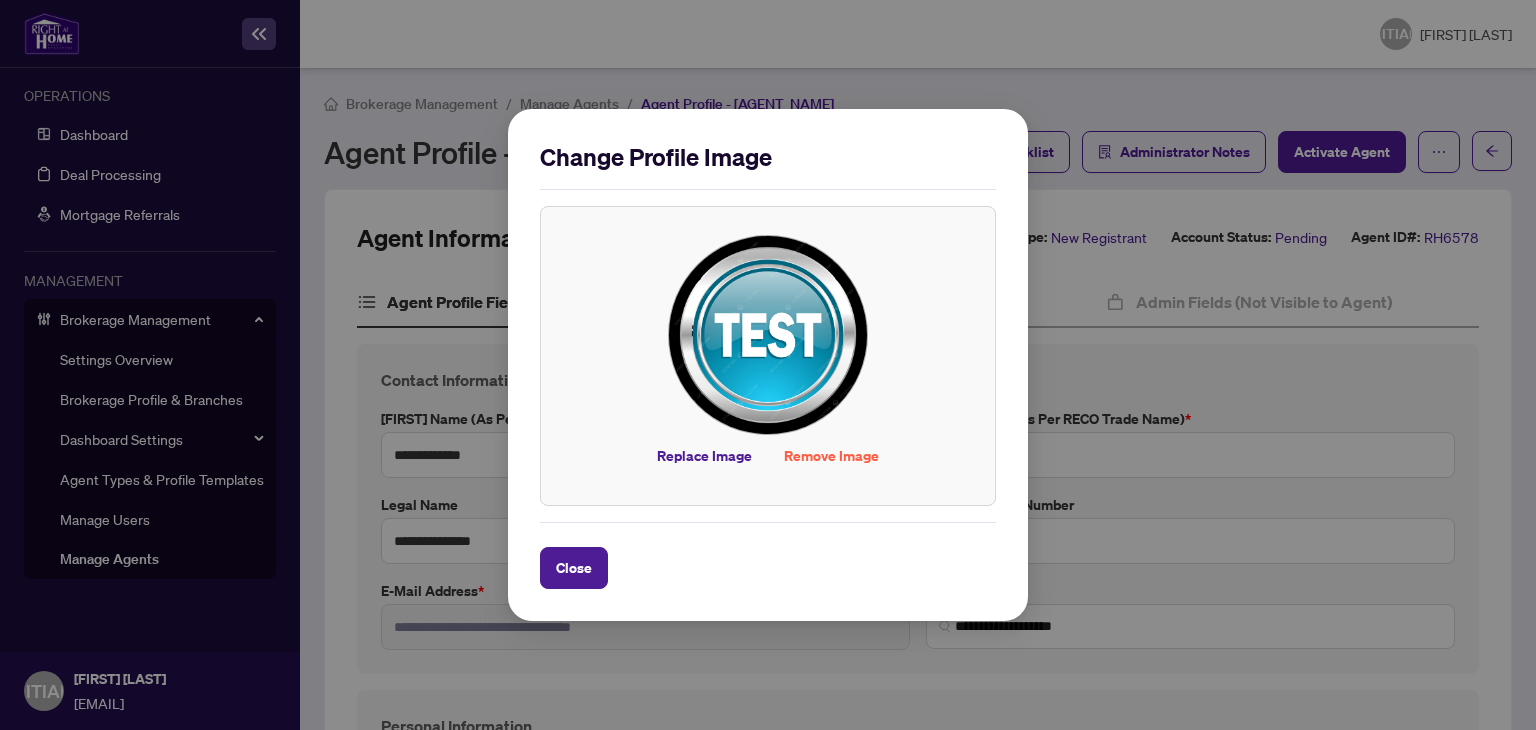 click on "Replace Image Remove Image Drag & Drop to Upload Files Maximum file size: [NUMBER] MB Accepted formats include .jpg, .jpeg, .png Upload Files" at bounding box center (768, 356) 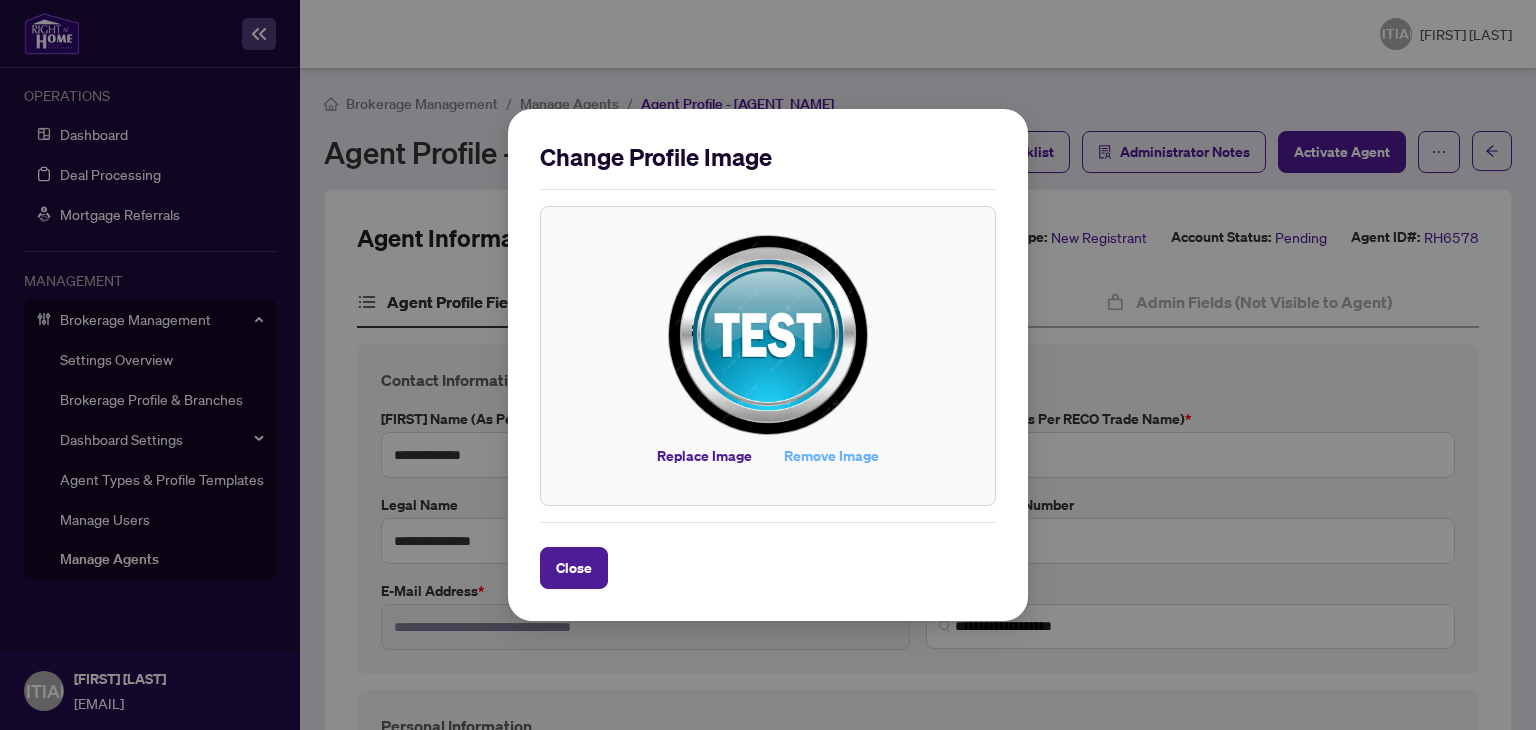 click on "Remove Image" at bounding box center (831, 456) 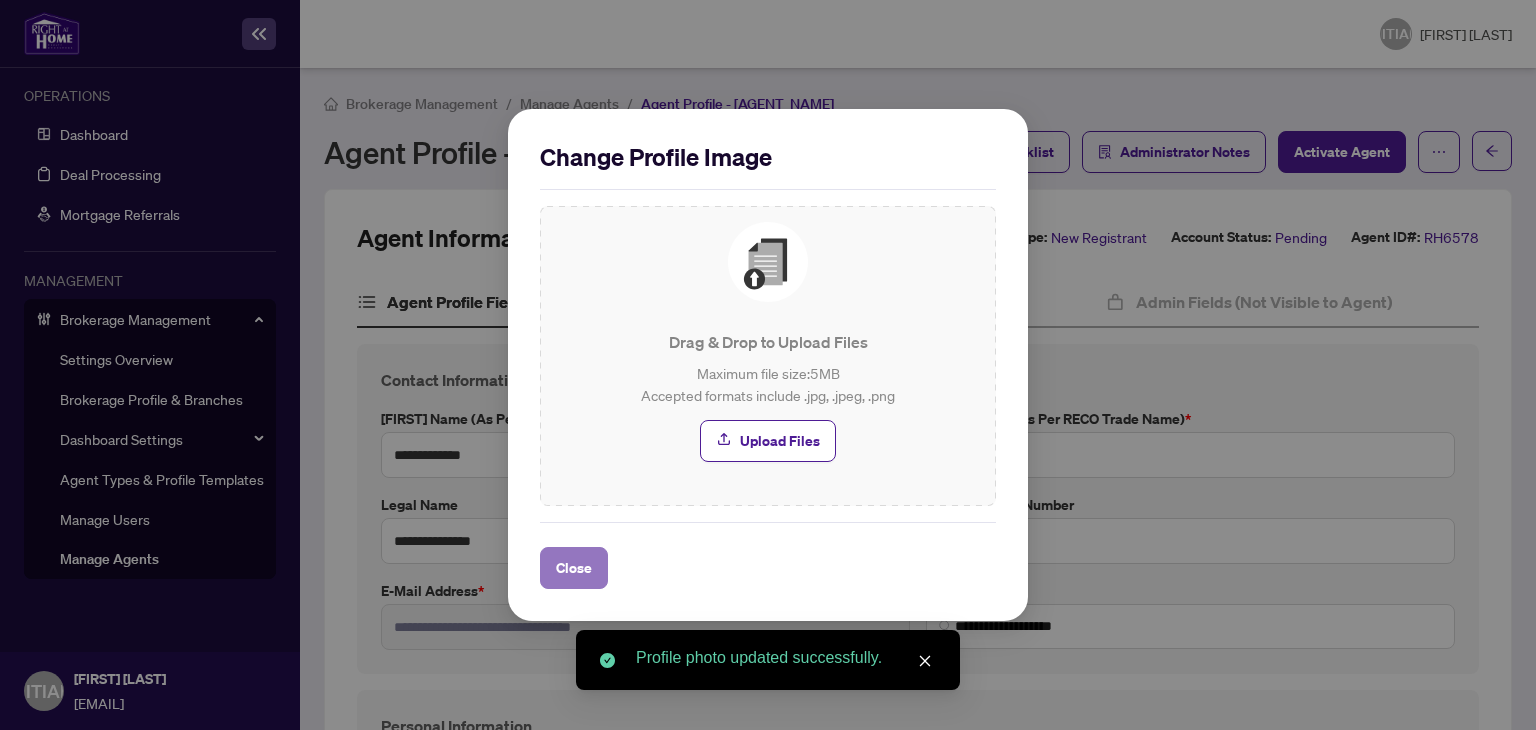 click on "Close" at bounding box center (574, 568) 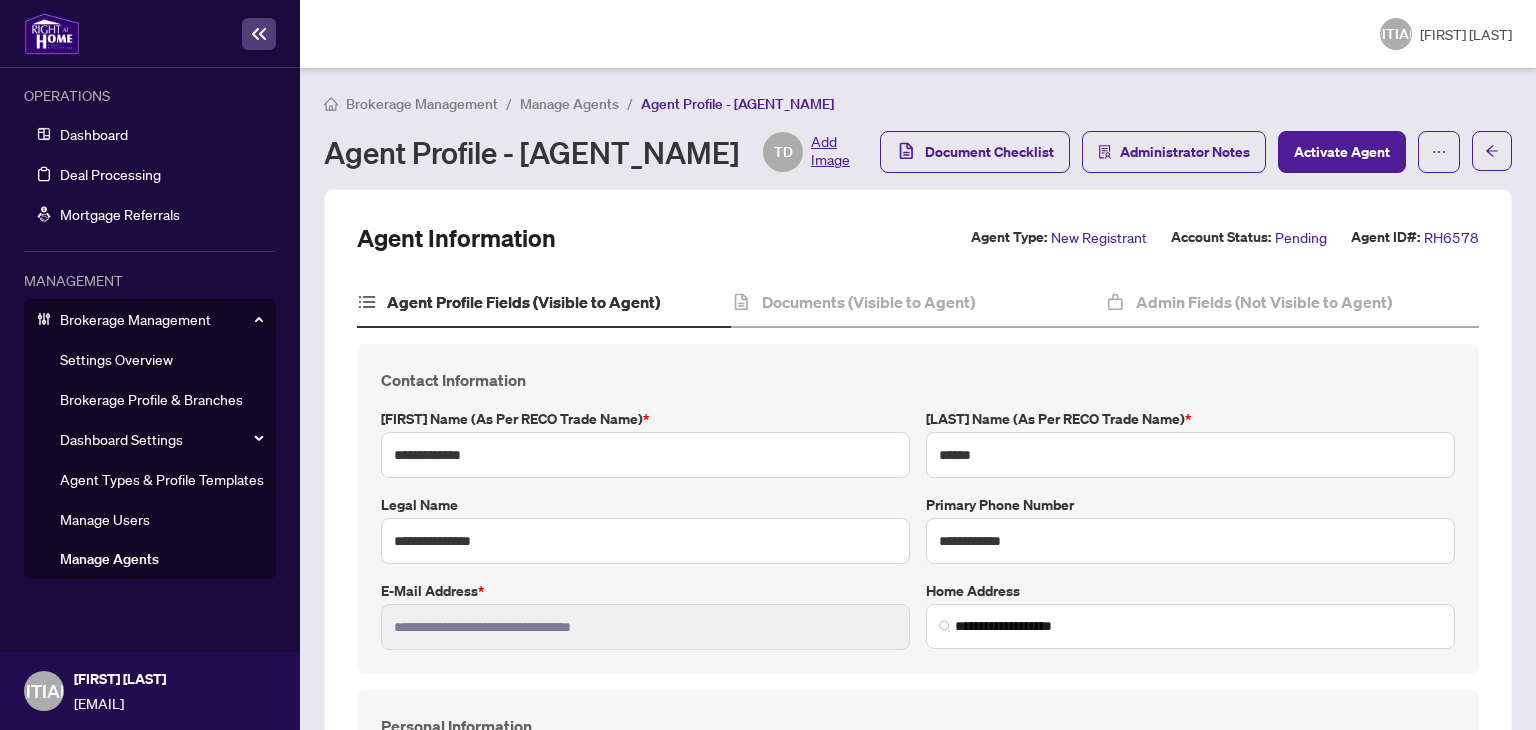 click on "Add    Image" at bounding box center [830, 152] 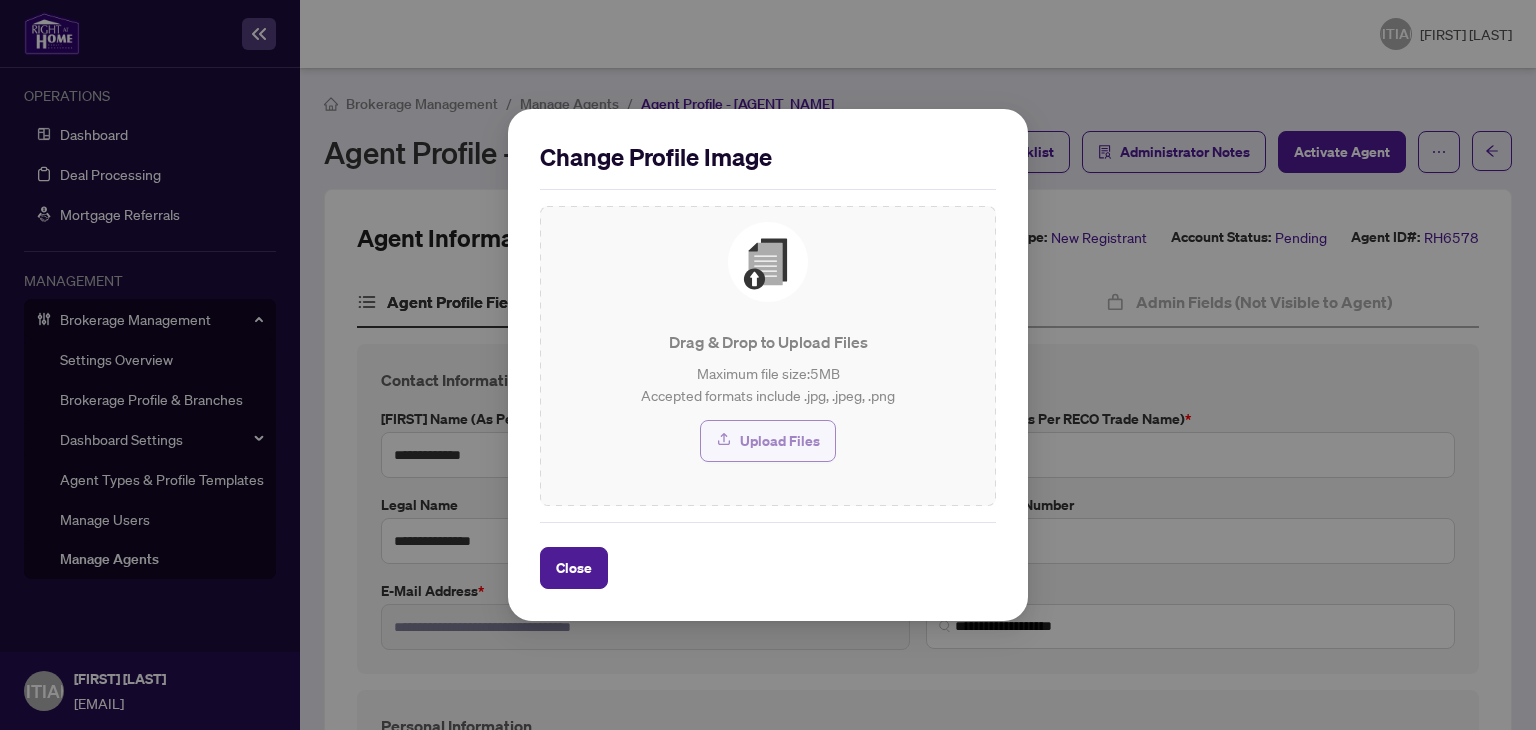 click on "Upload Files" at bounding box center (780, 441) 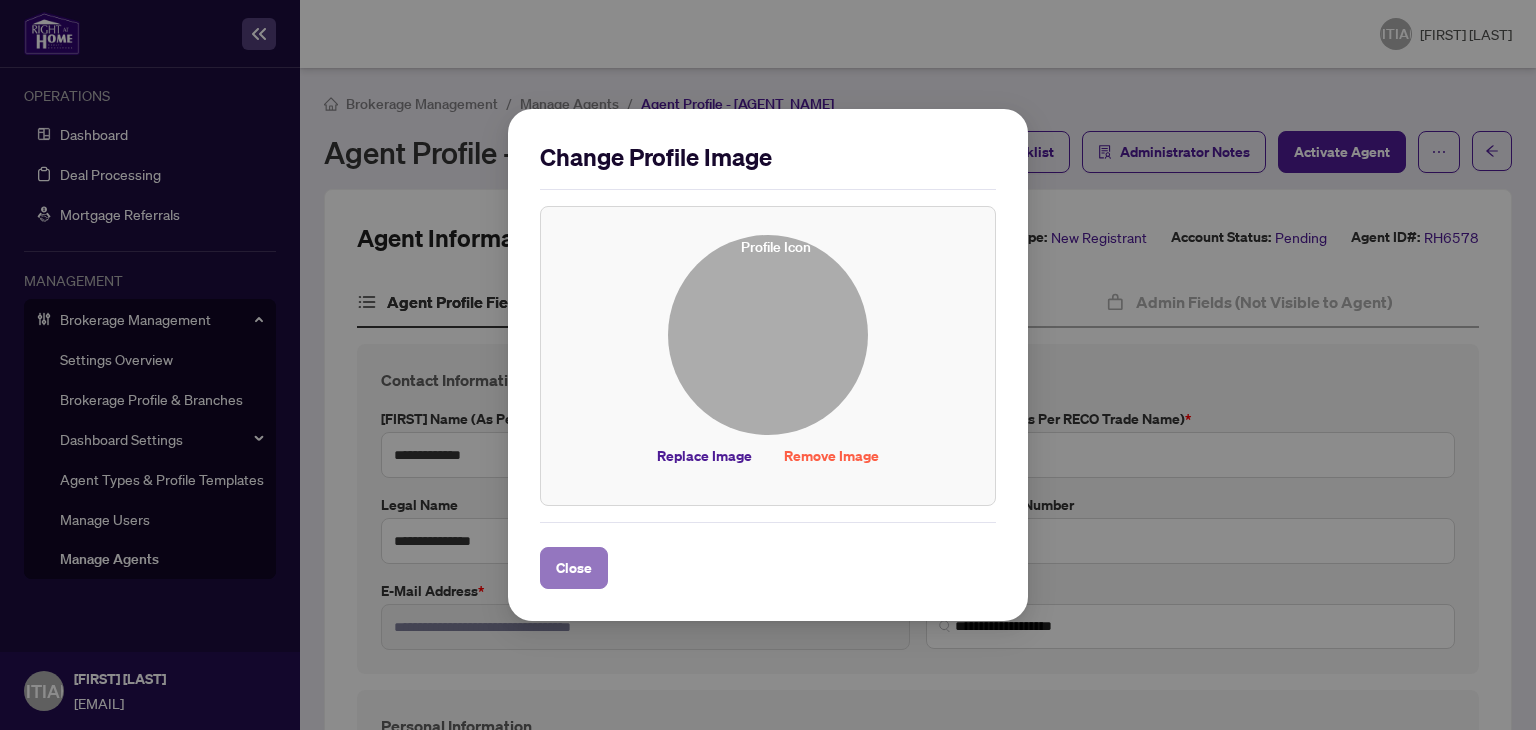 click on "Close" at bounding box center [574, 568] 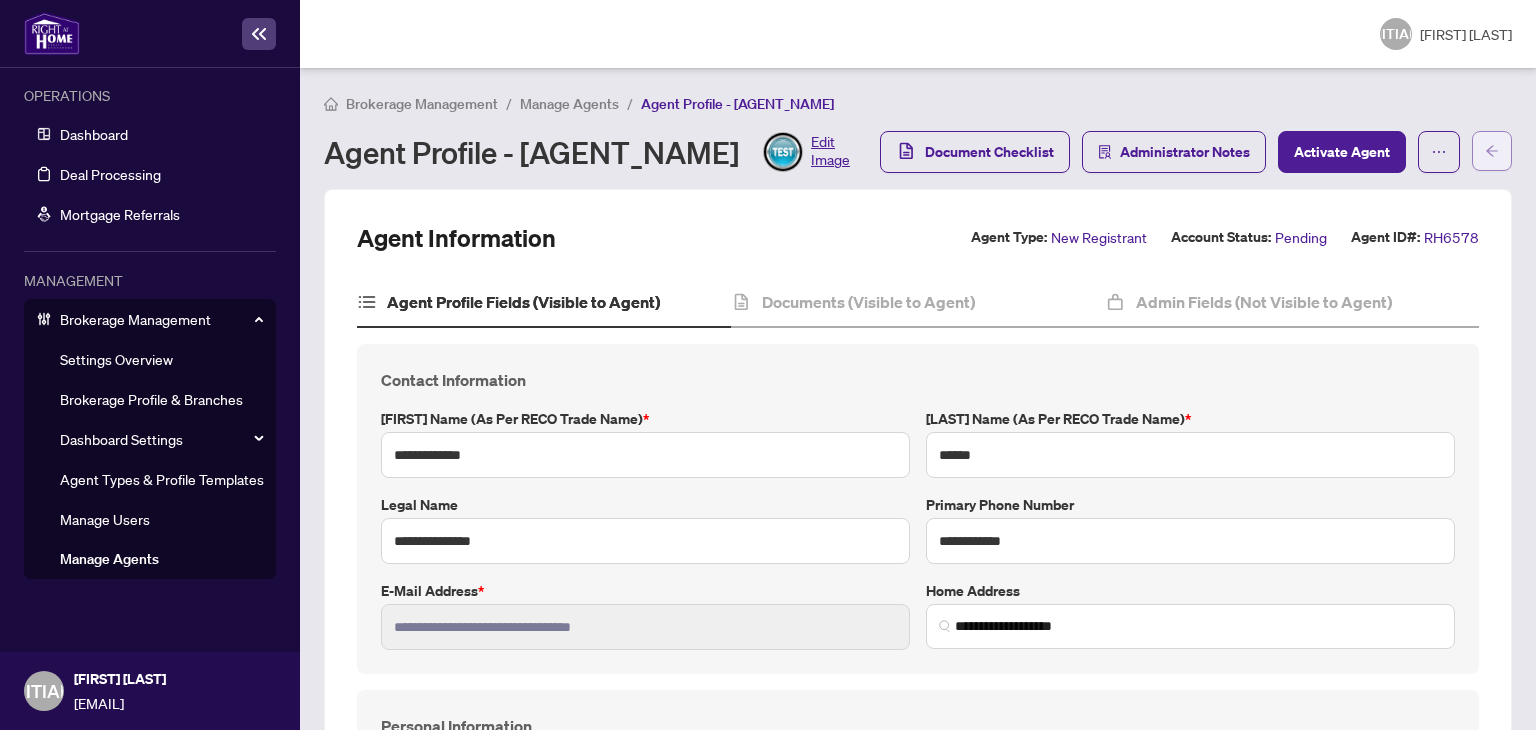 click at bounding box center [1492, 151] 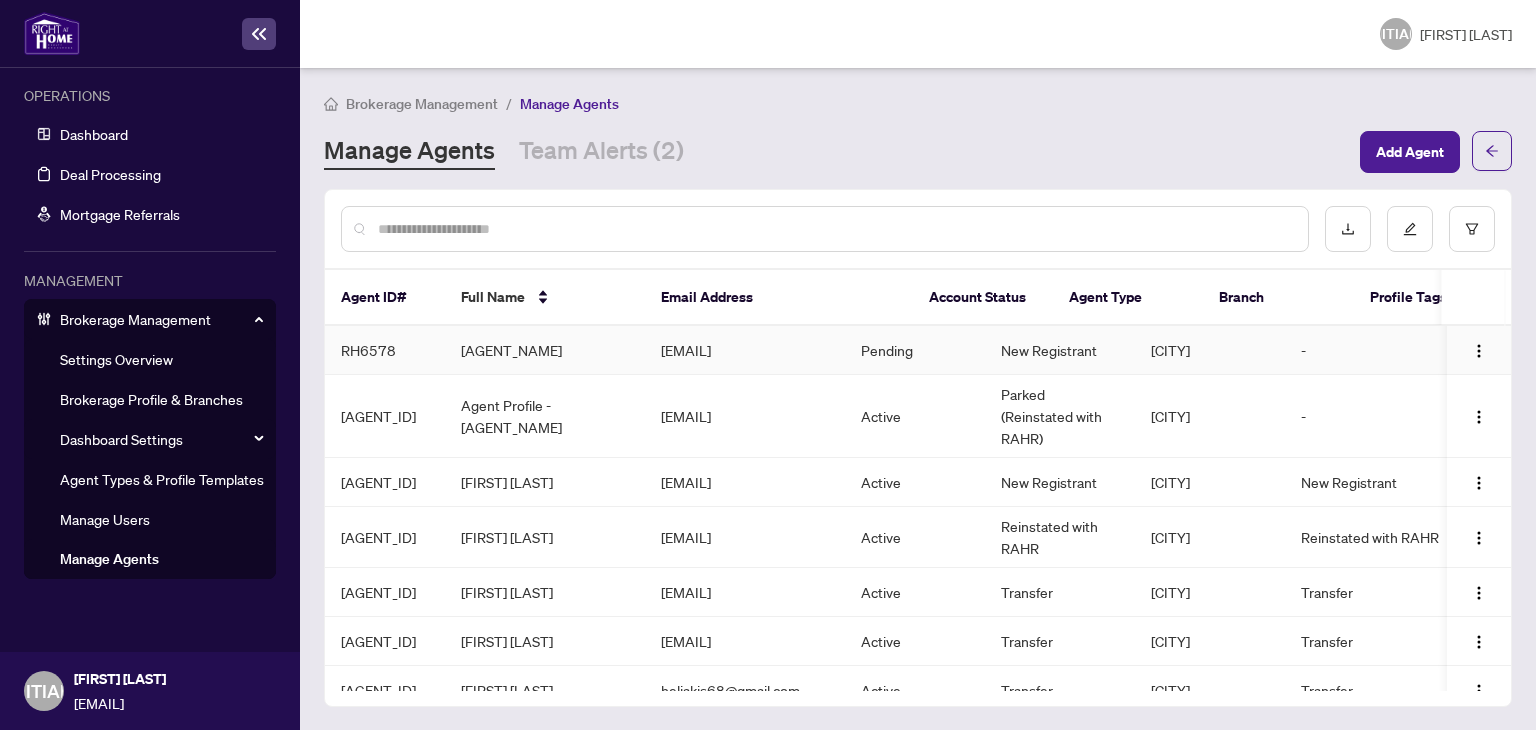 click on "[EMAIL]" at bounding box center (745, 350) 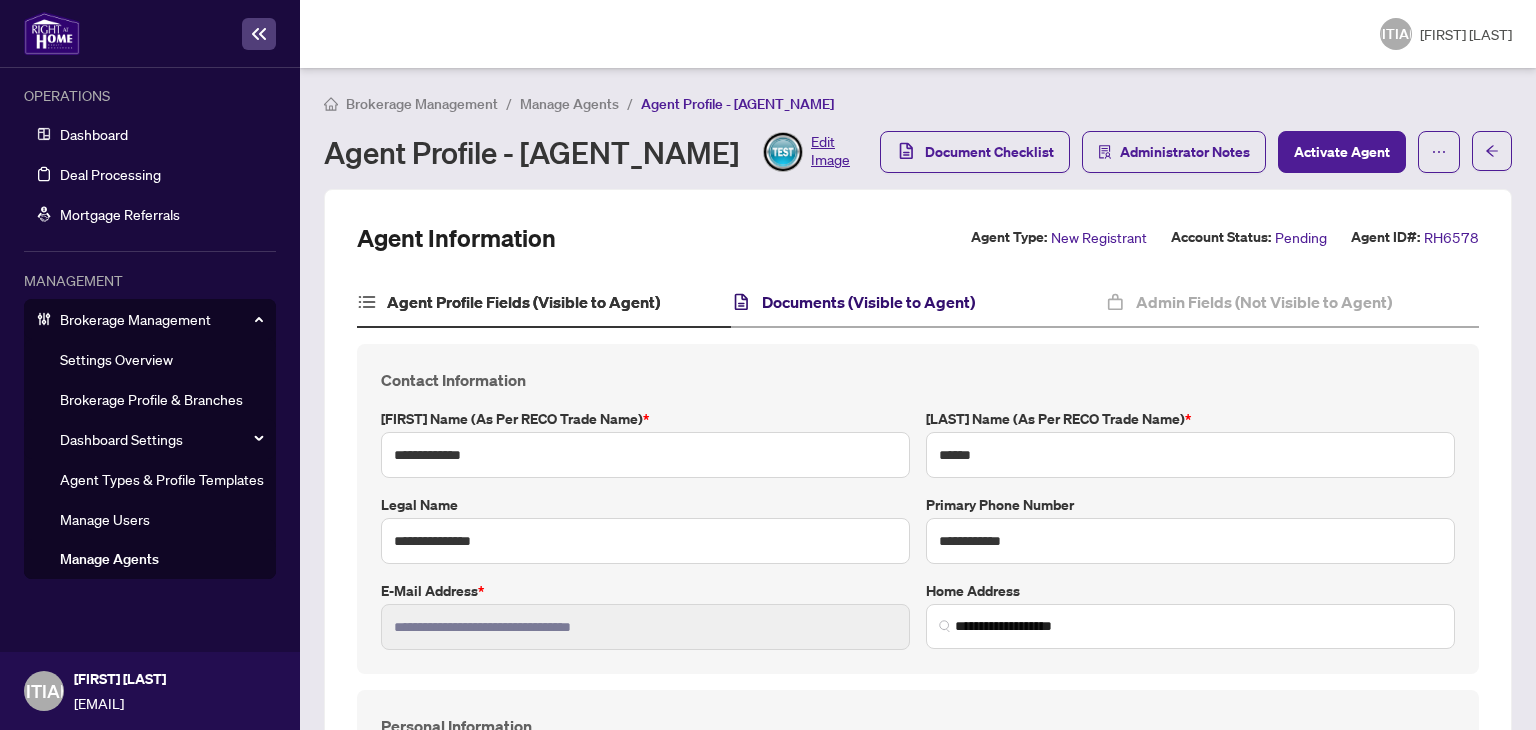 click on "Documents (Visible to Agent)" at bounding box center [868, 302] 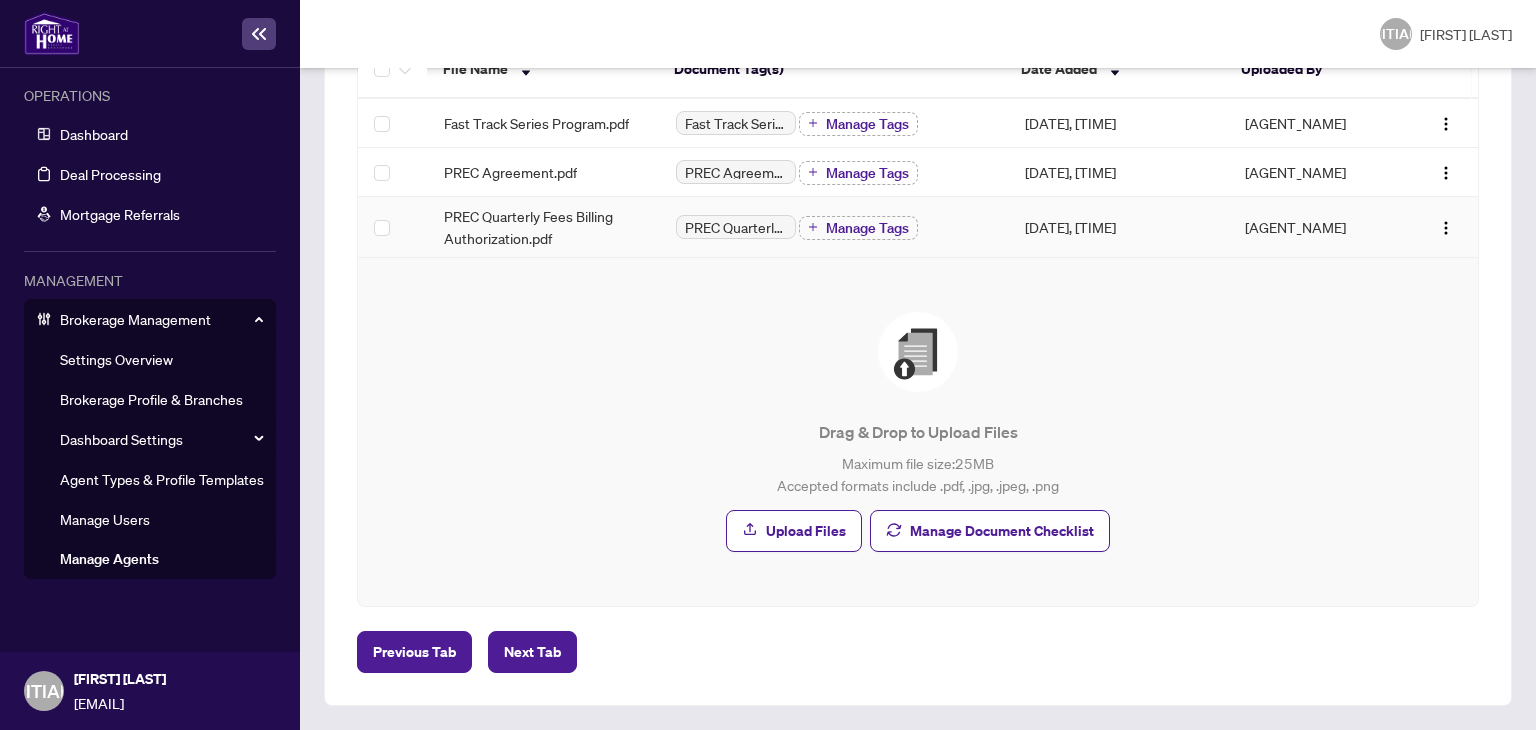 scroll, scrollTop: 0, scrollLeft: 0, axis: both 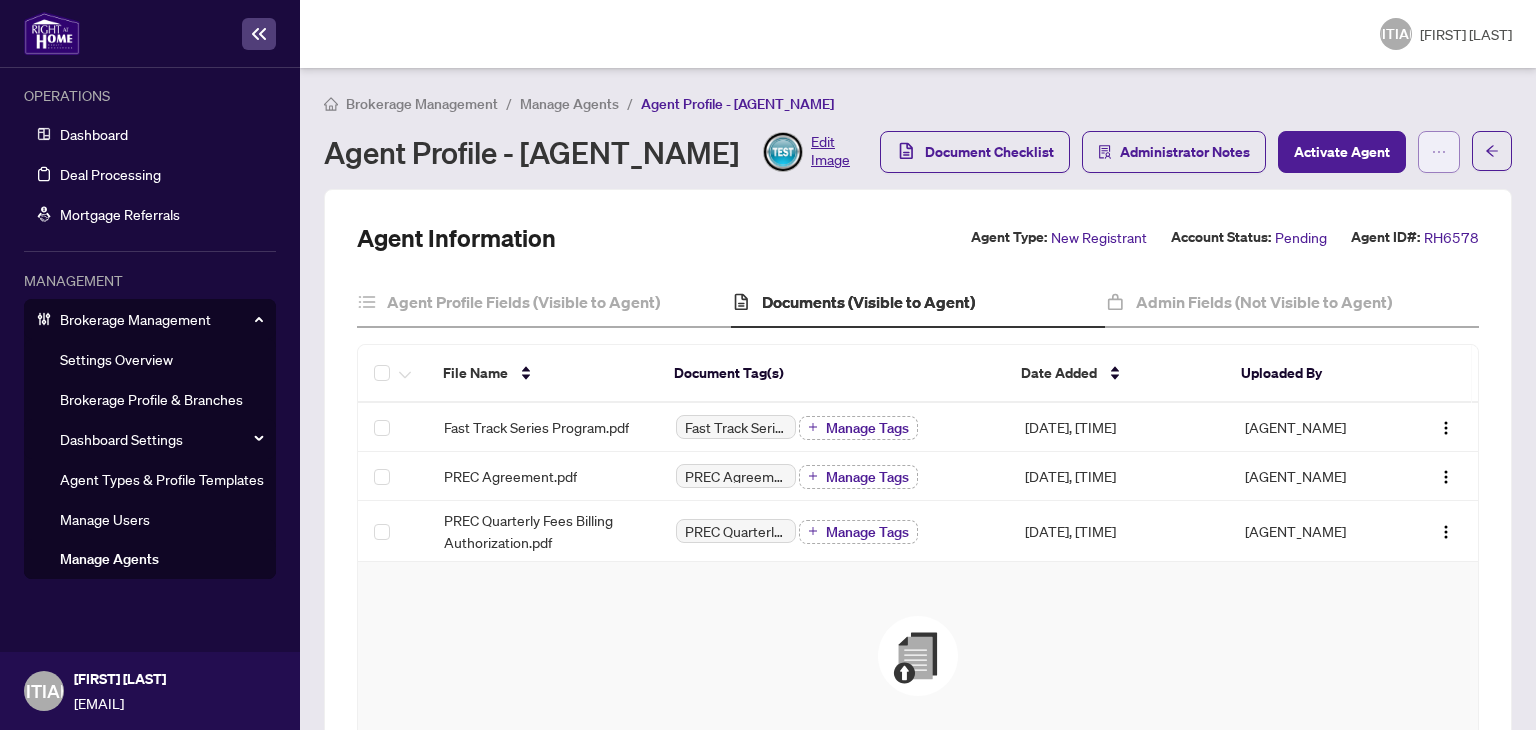 click at bounding box center [1439, 152] 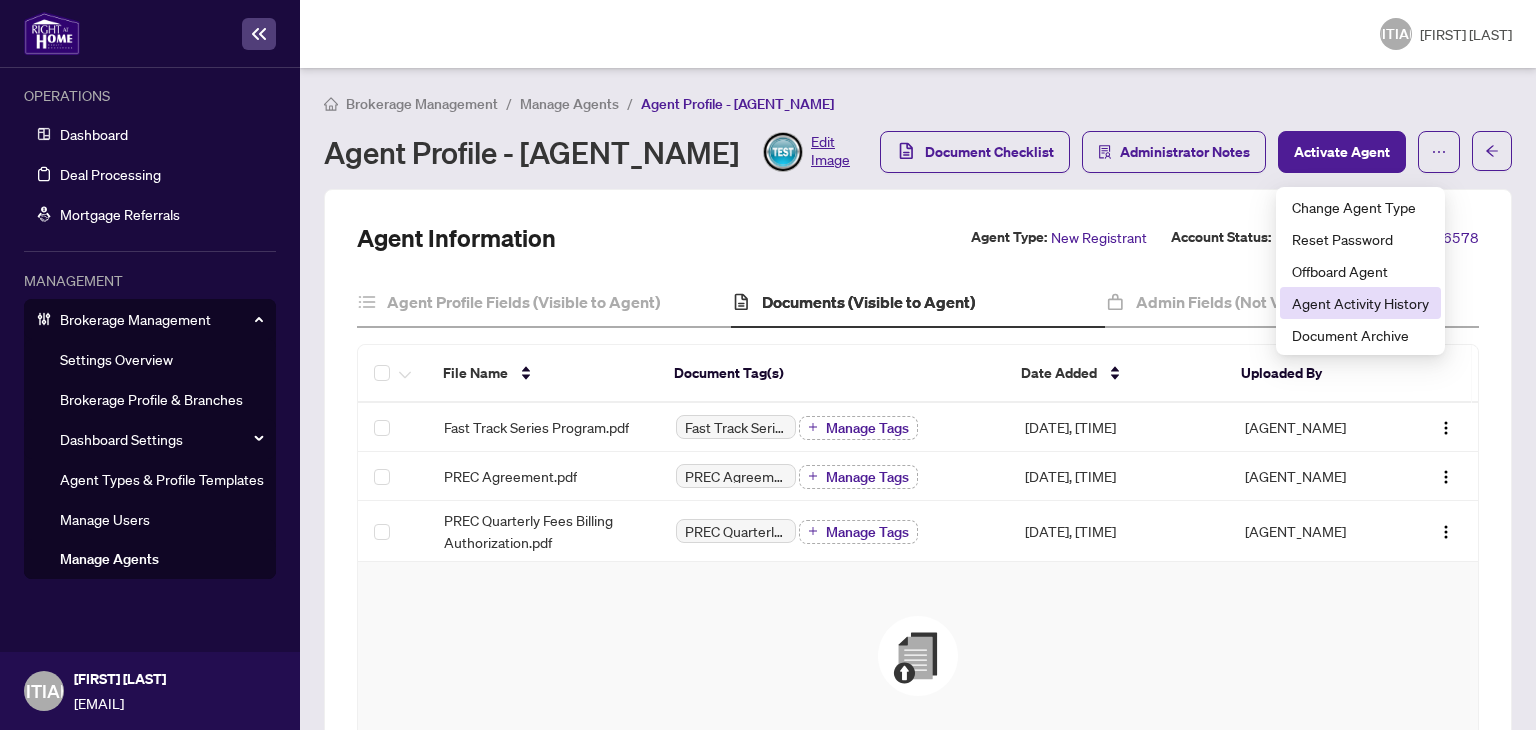 click on "Agent Activity History" at bounding box center [1360, 303] 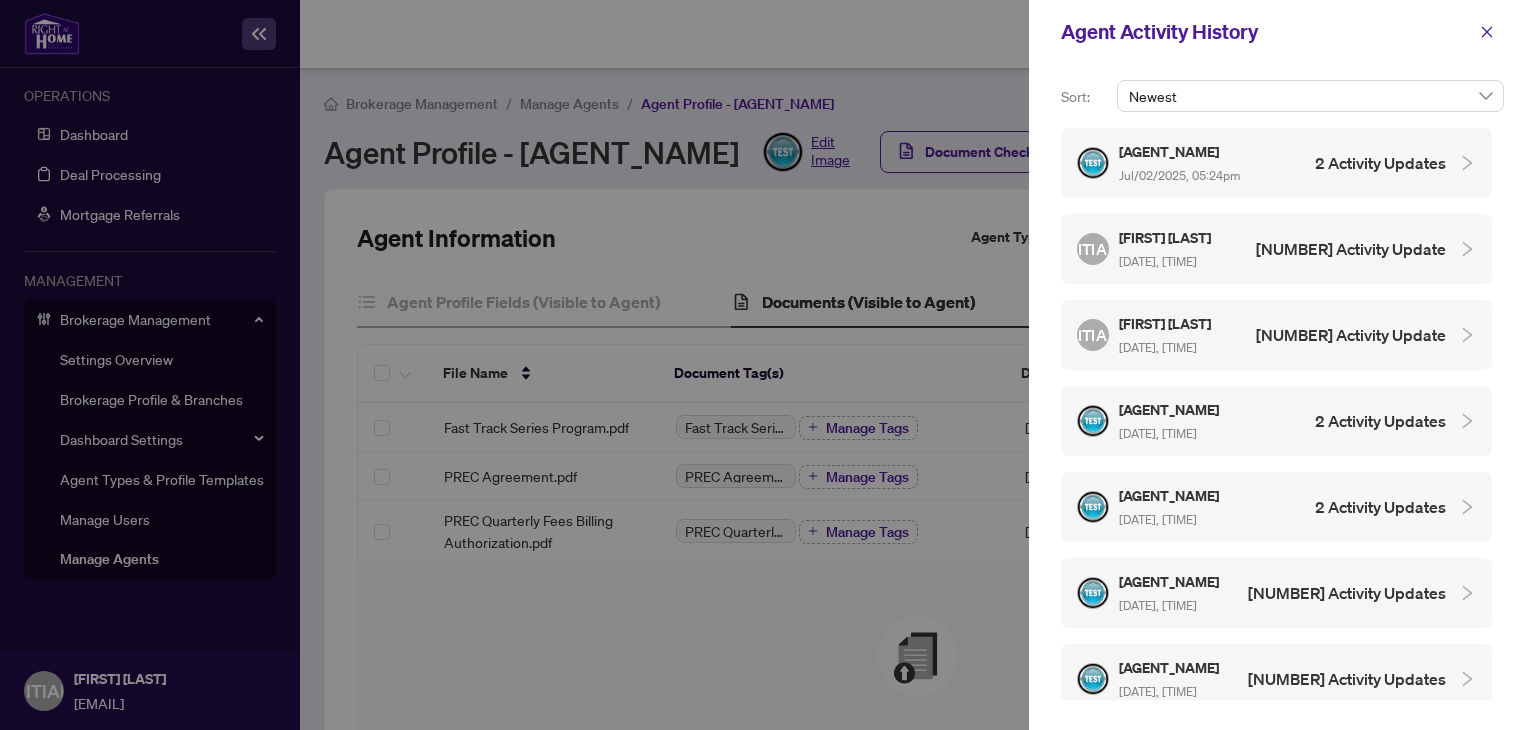 click on "2 Activity Updates" at bounding box center (1380, 163) 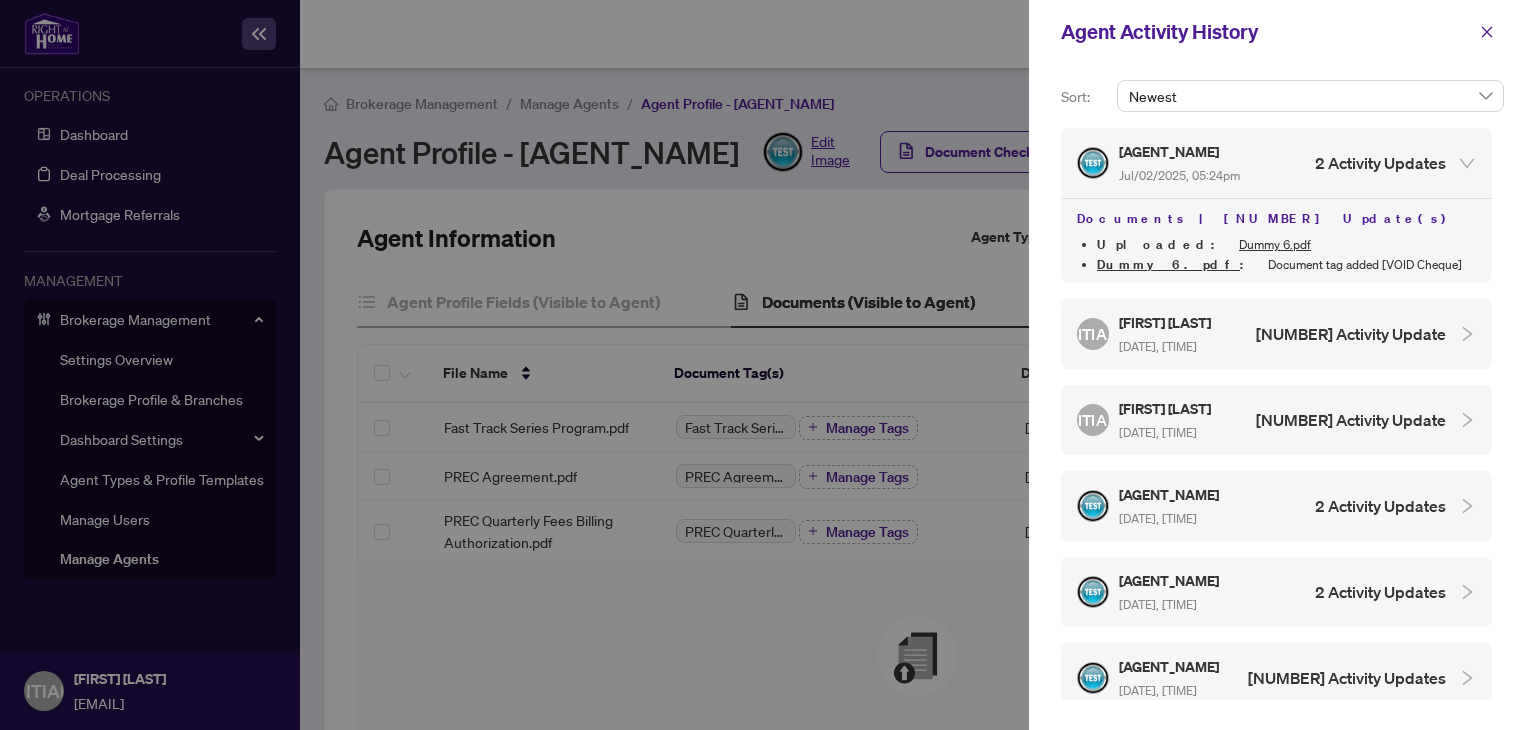 click on "[INITIALS] [FIRST] [LAST] [DATE], [TIME] [NUMBER] Activity Update" at bounding box center [1276, 334] 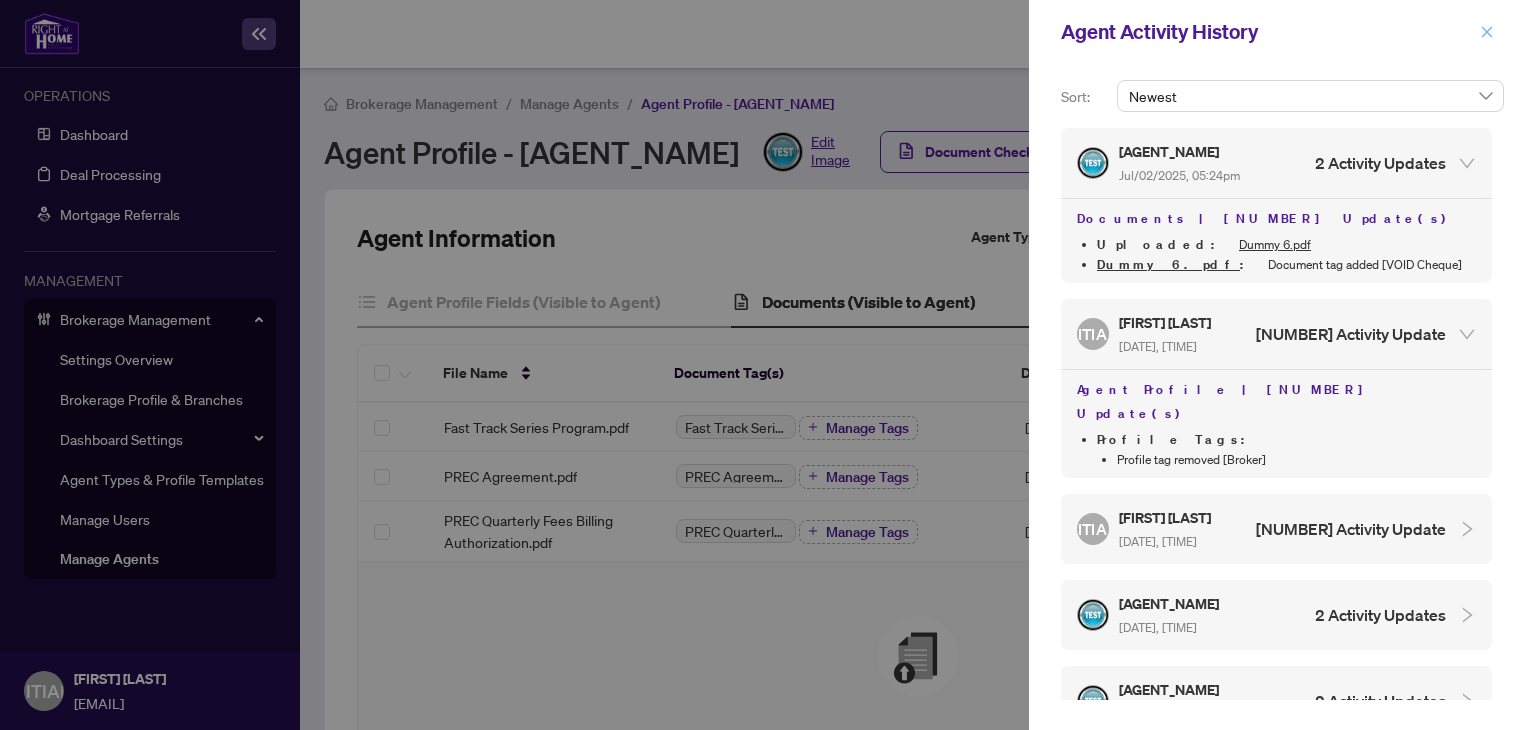 click at bounding box center [1487, 32] 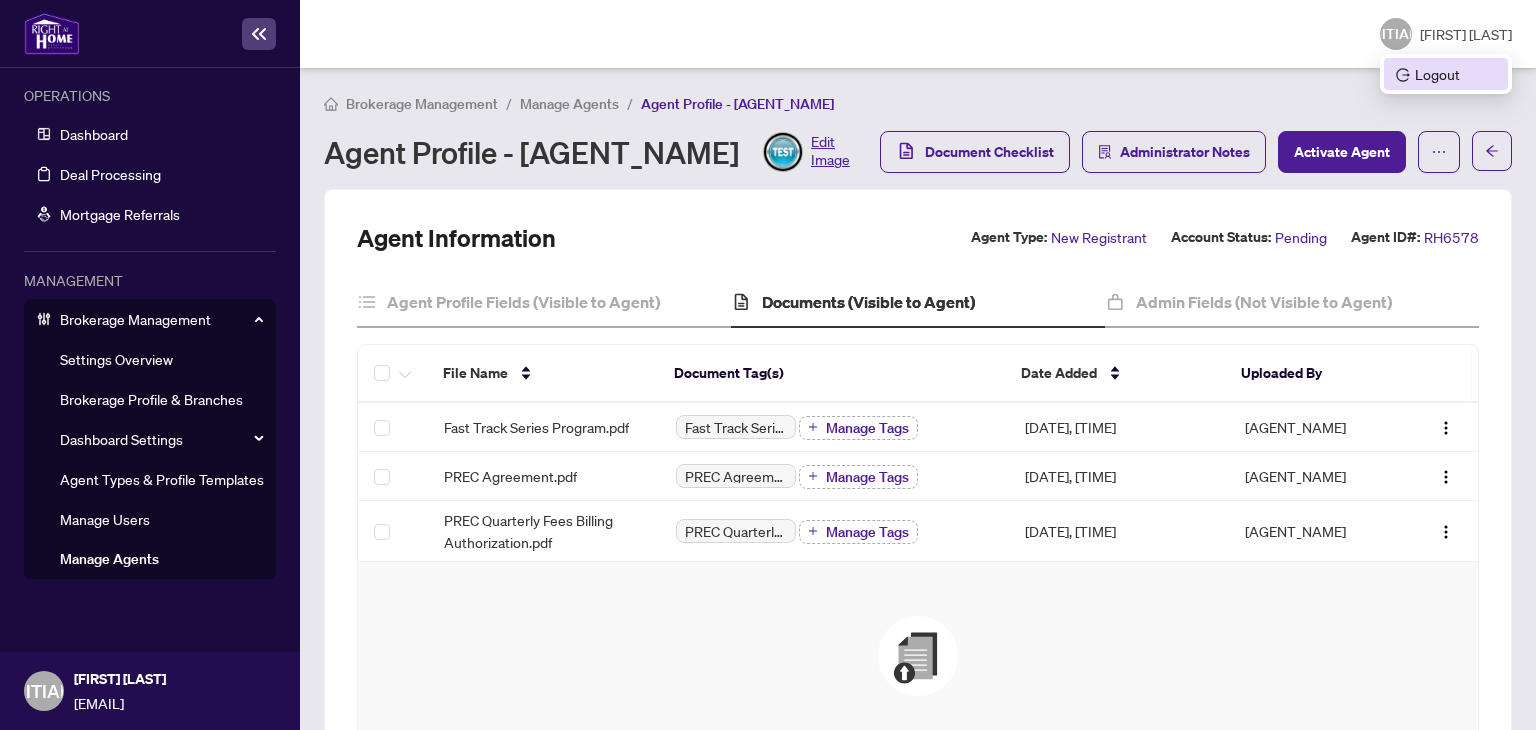 click on "Logout" at bounding box center (1446, 74) 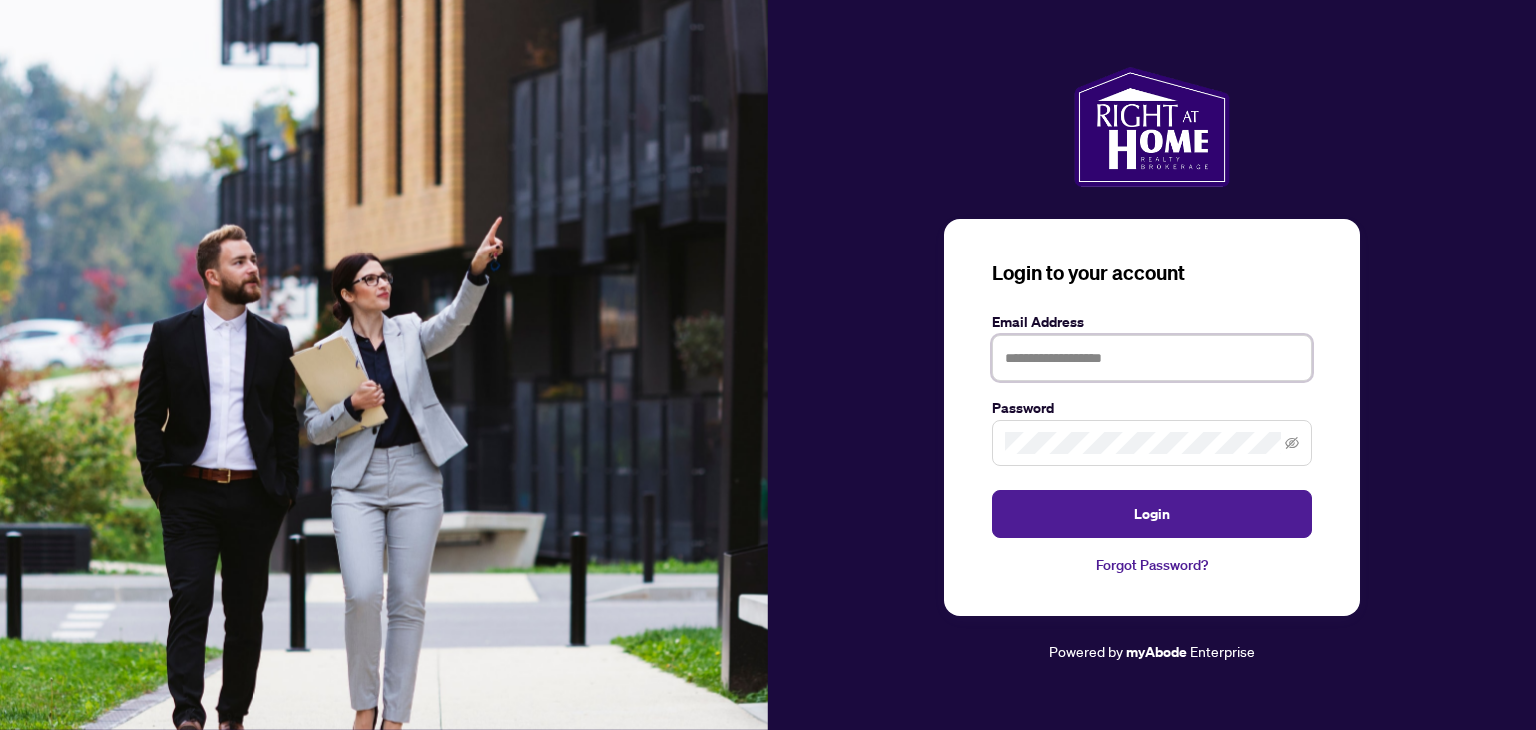 type on "**********" 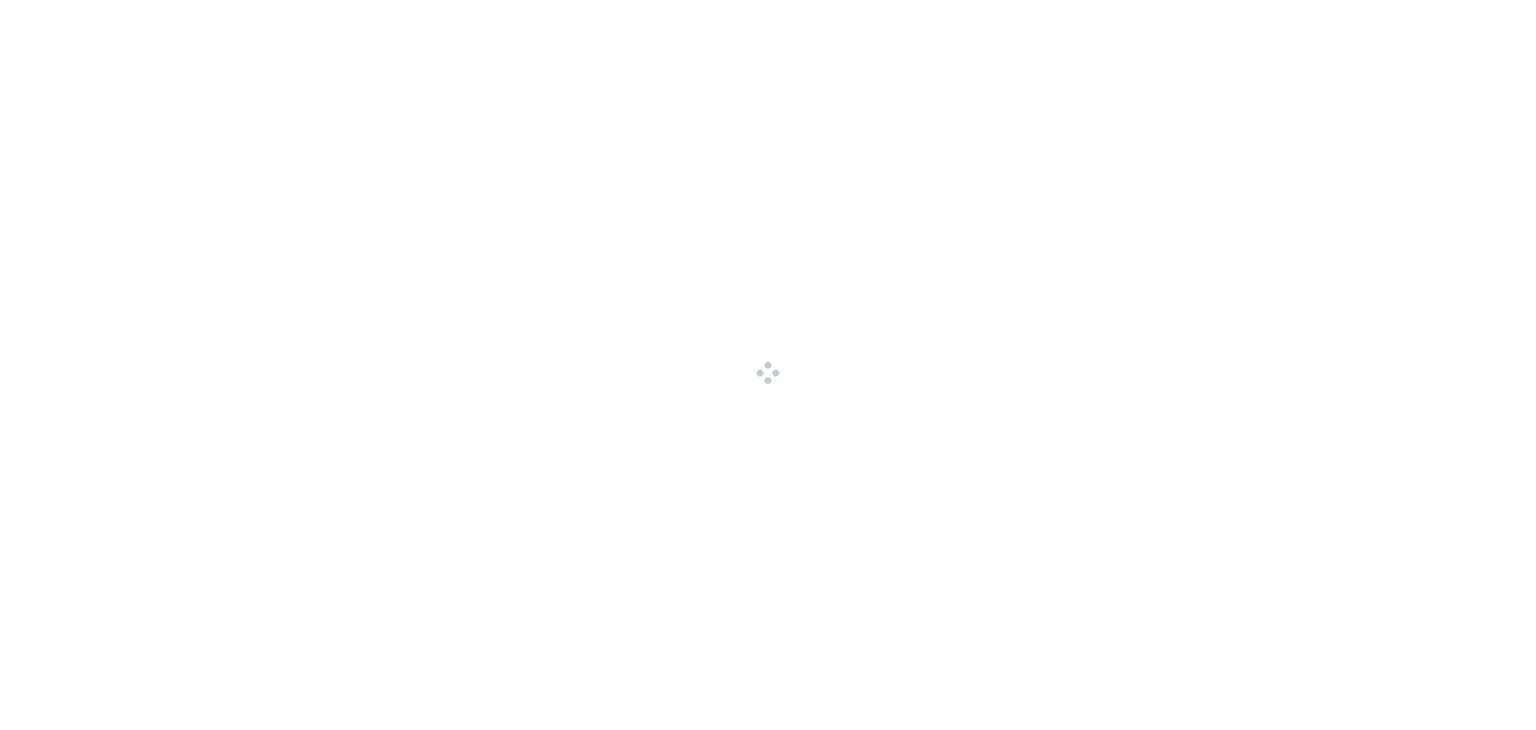 scroll, scrollTop: 0, scrollLeft: 0, axis: both 